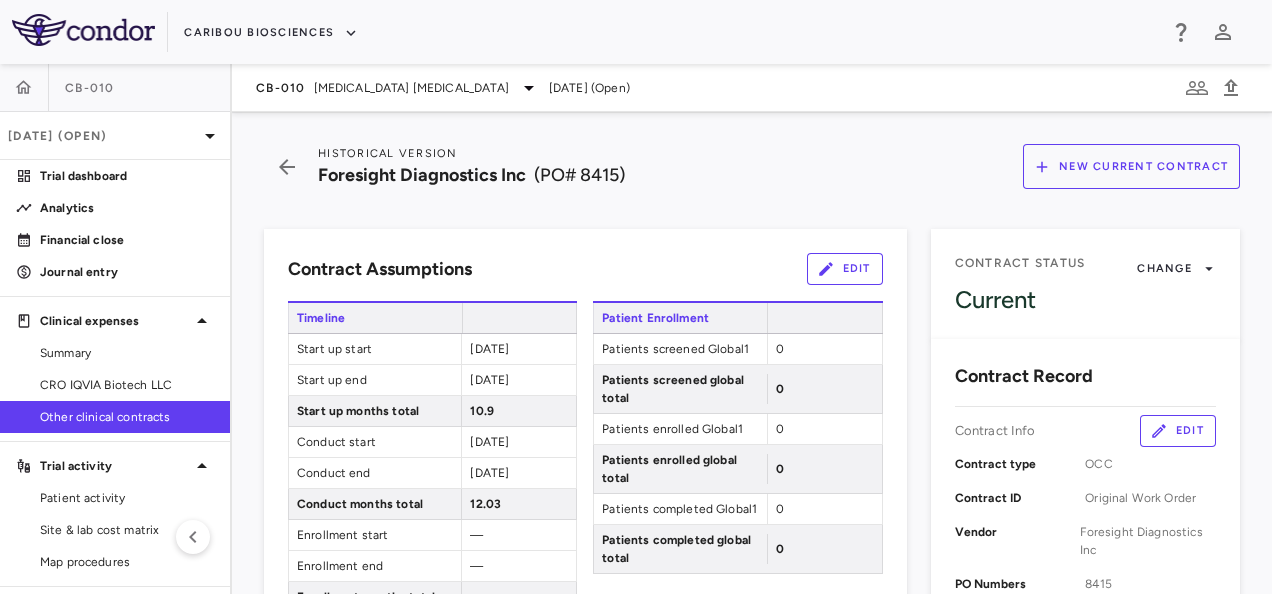 scroll, scrollTop: 0, scrollLeft: 0, axis: both 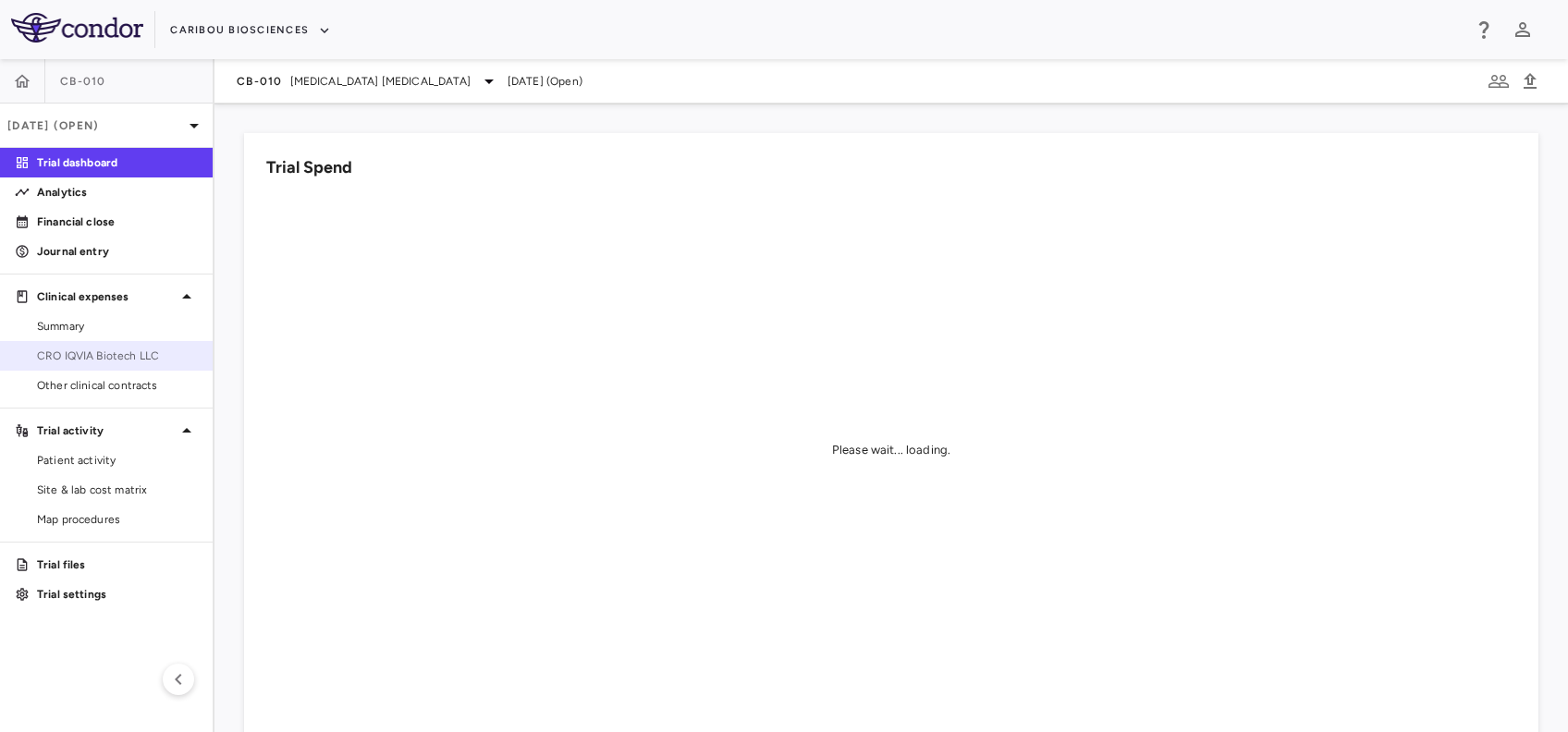 click on "CRO IQVIA Biotech LLC" at bounding box center [117, 356] 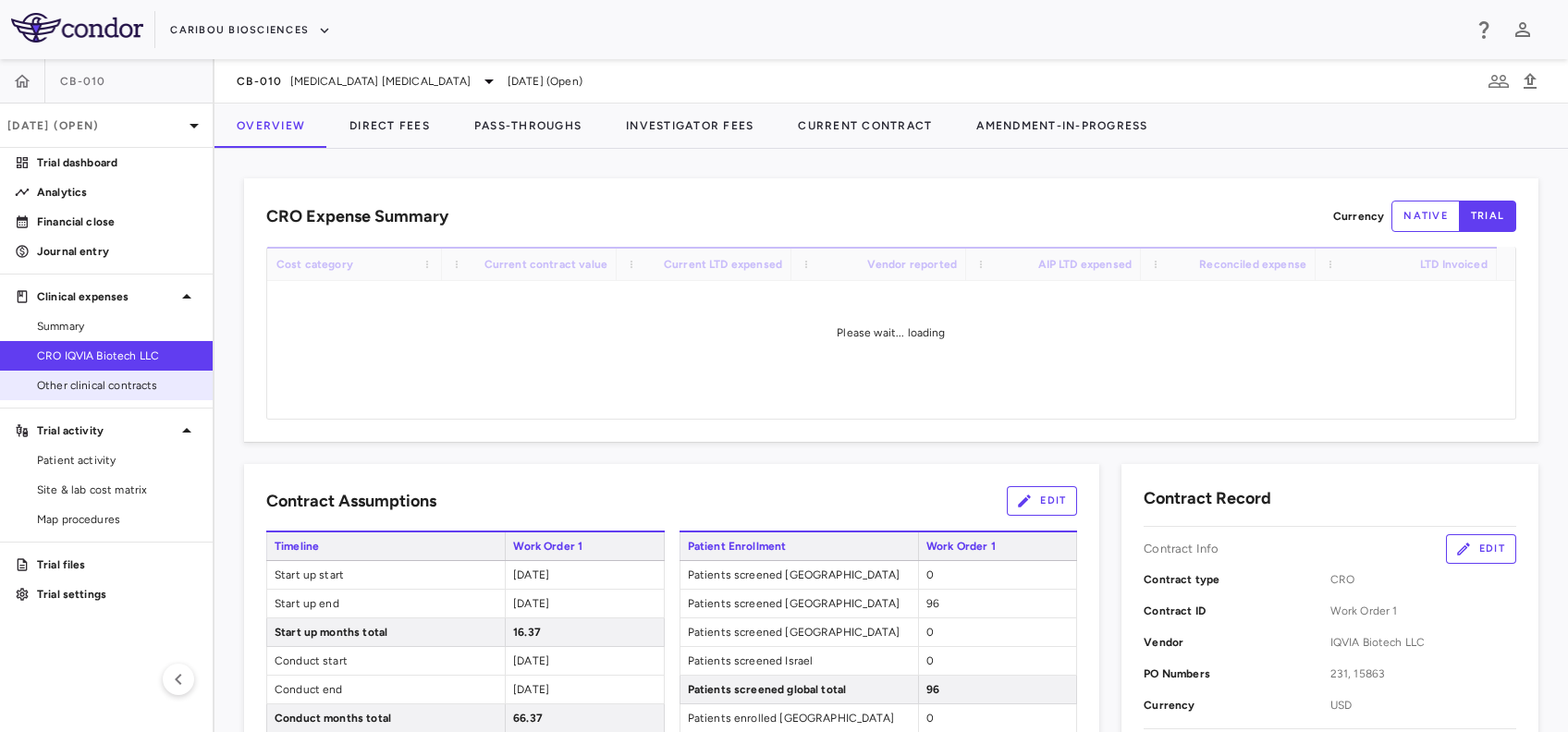 click on "Other clinical contracts" at bounding box center (117, 385) 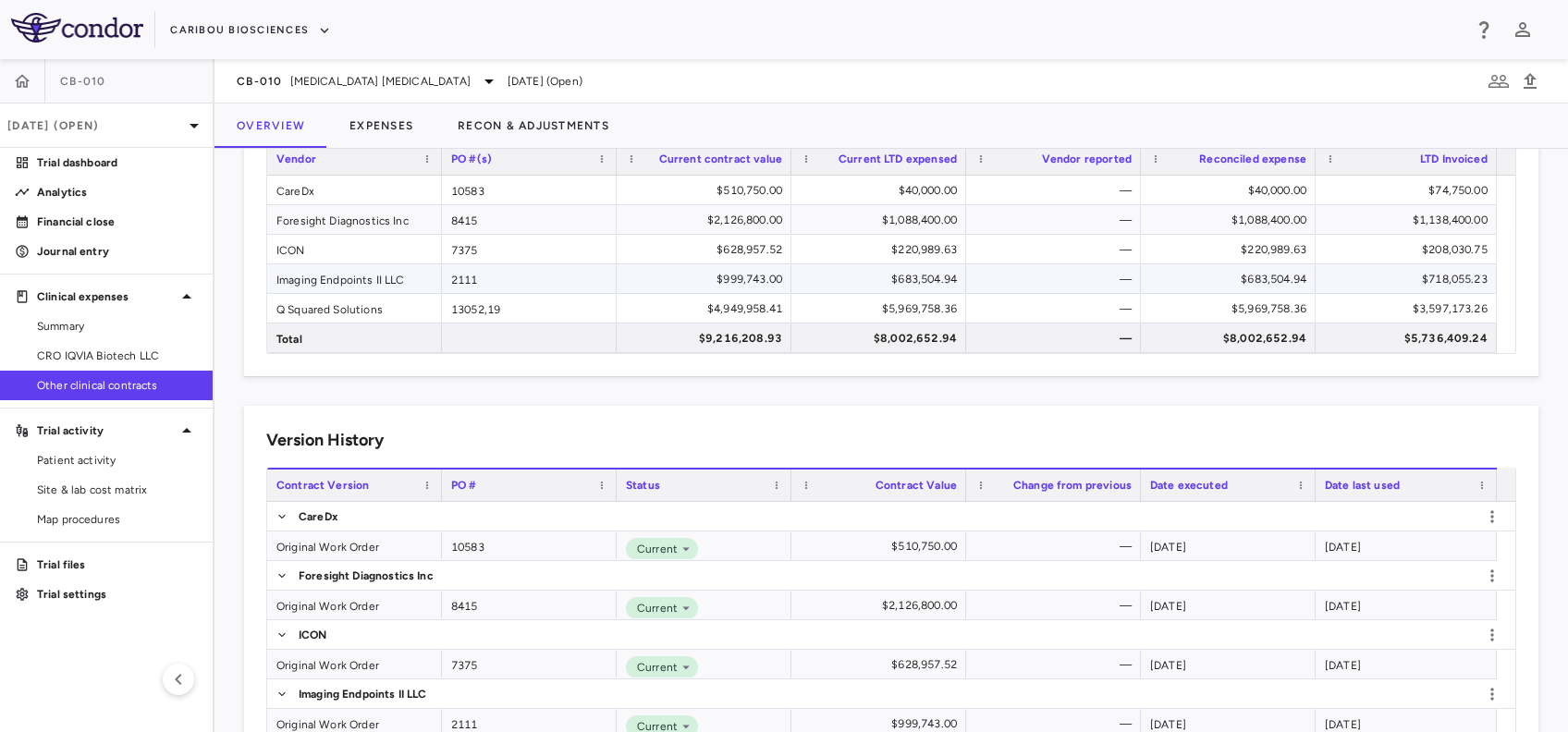 scroll, scrollTop: 223, scrollLeft: 0, axis: vertical 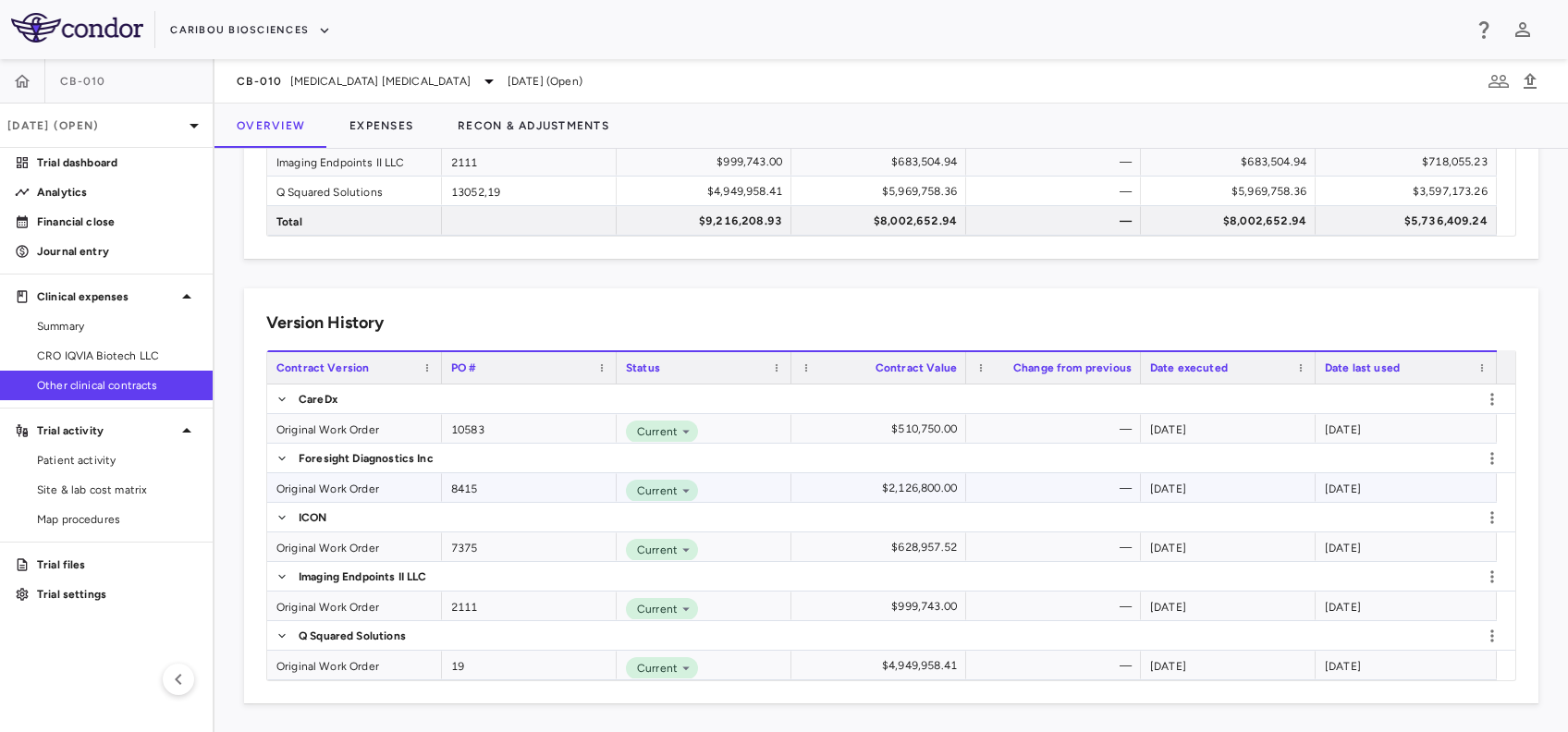 click on "Original Work Order" at bounding box center [354, 487] 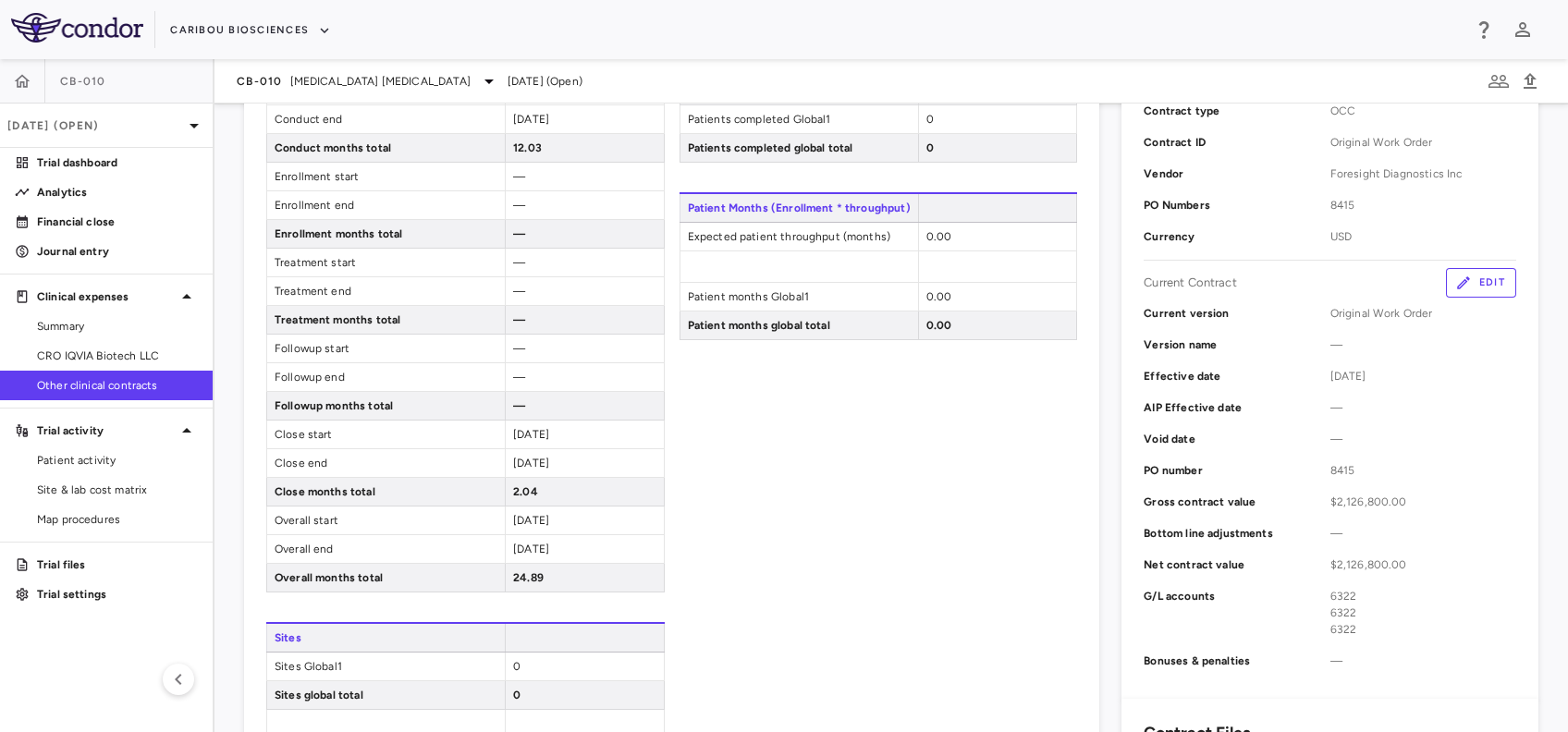 scroll, scrollTop: 280, scrollLeft: 0, axis: vertical 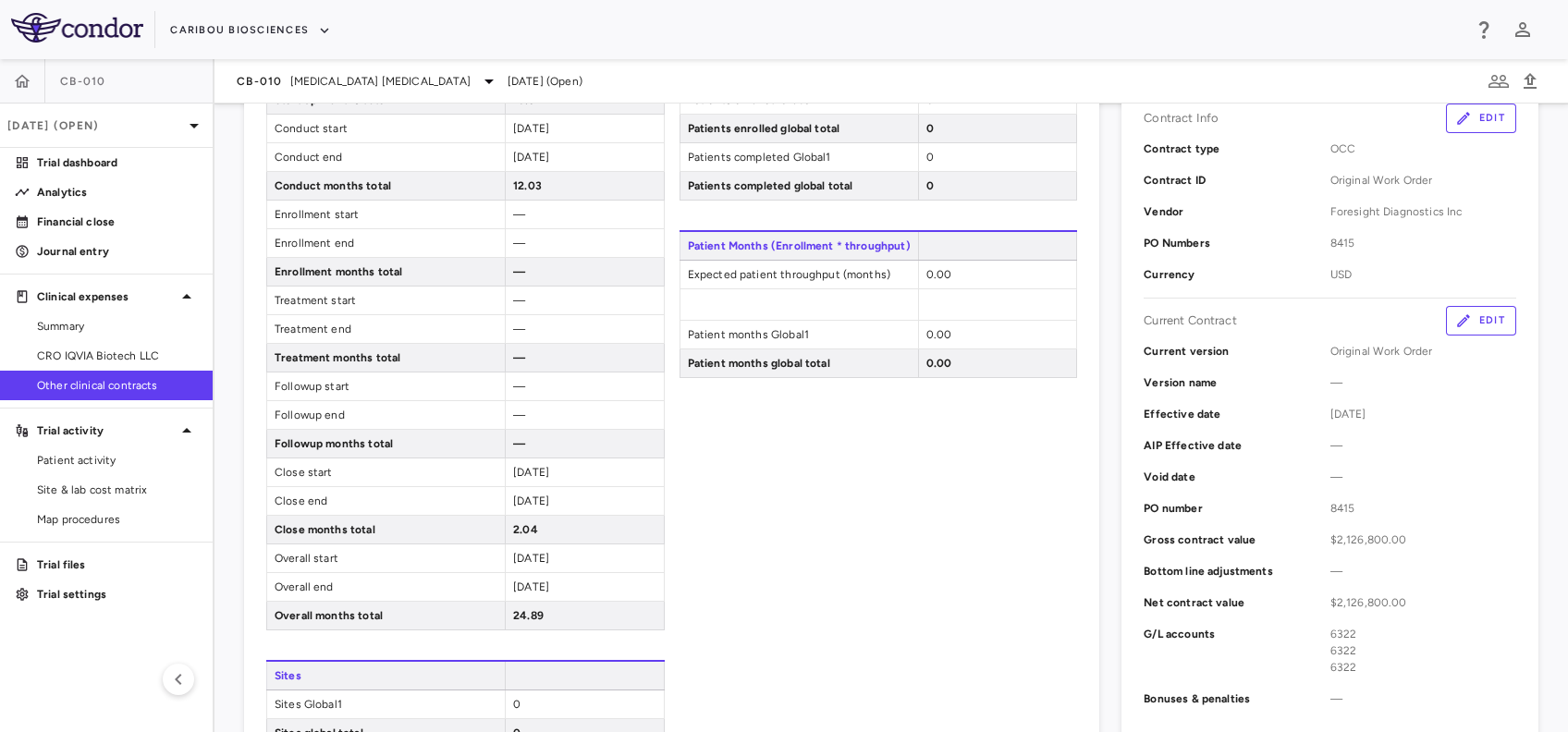 click on "Edit" at bounding box center [1481, 321] 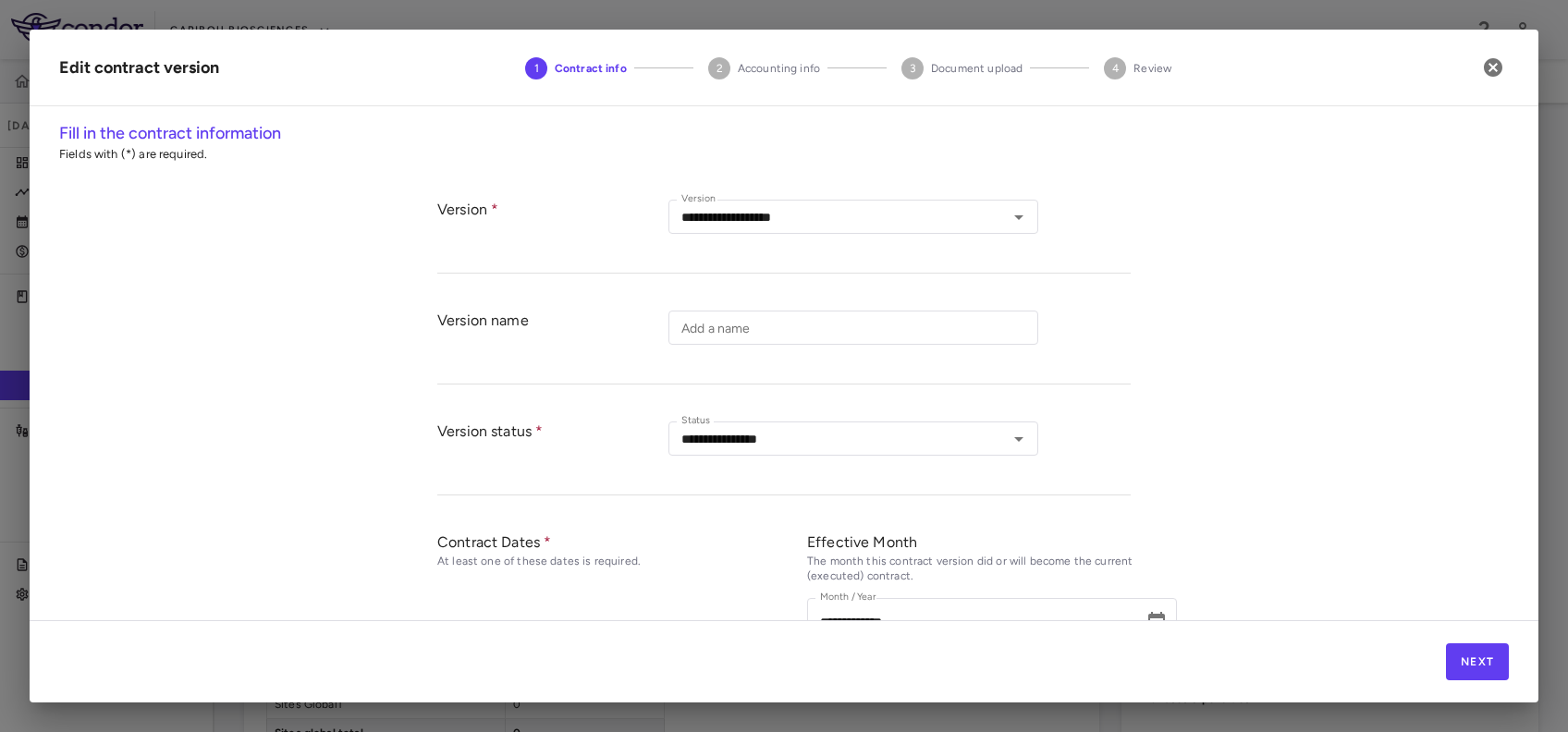 type on "**********" 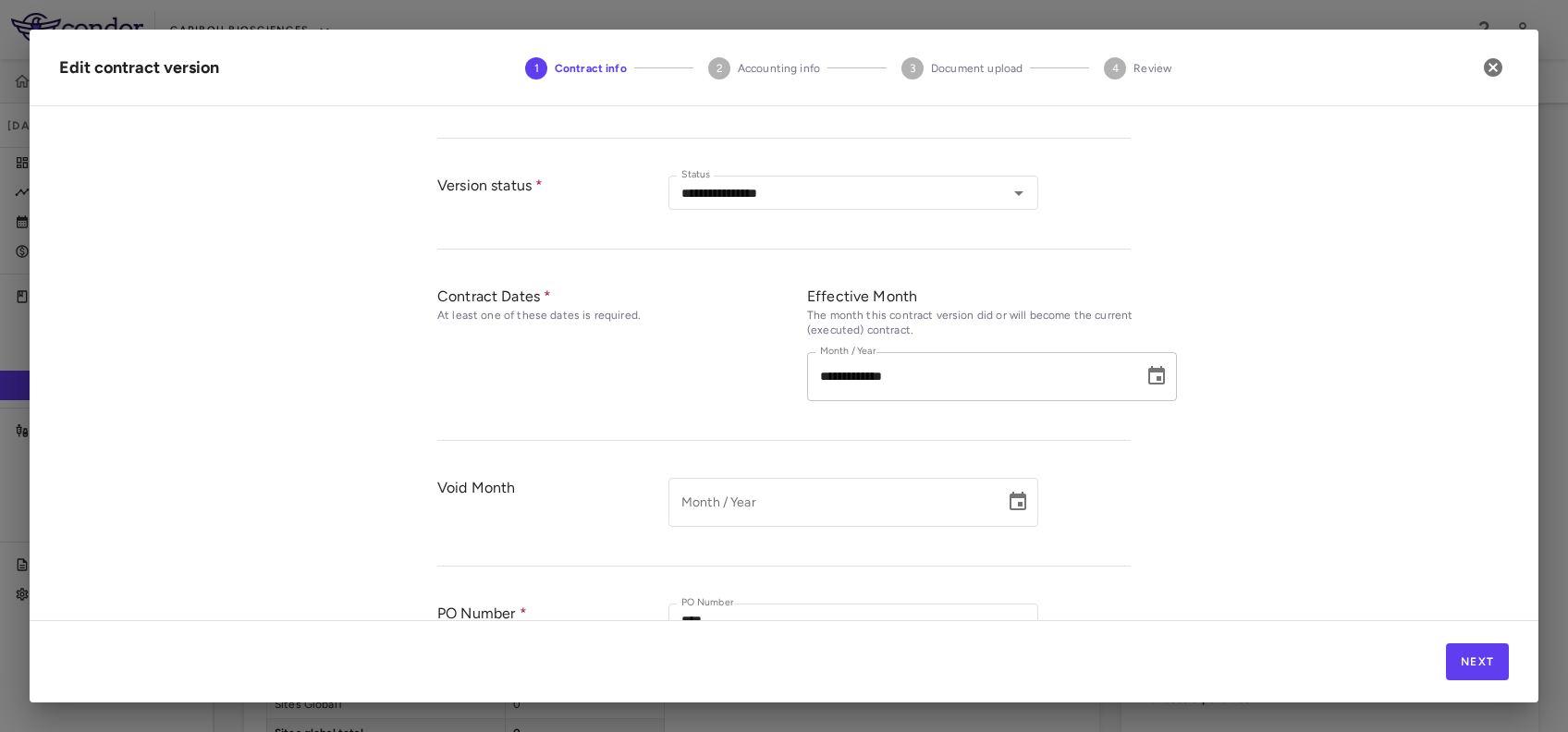 click on "**********" at bounding box center (969, 376) 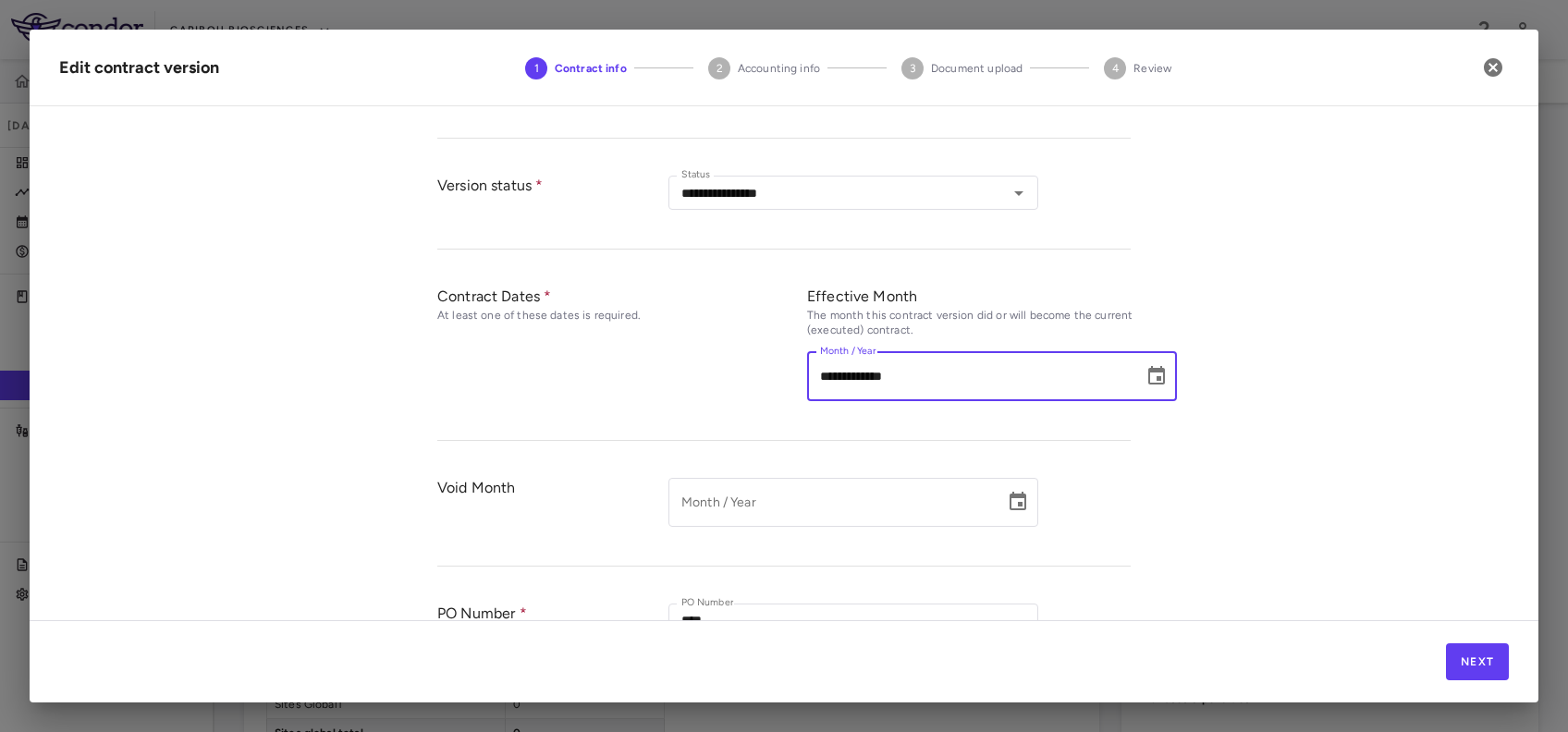 click on "**********" at bounding box center [992, 376] 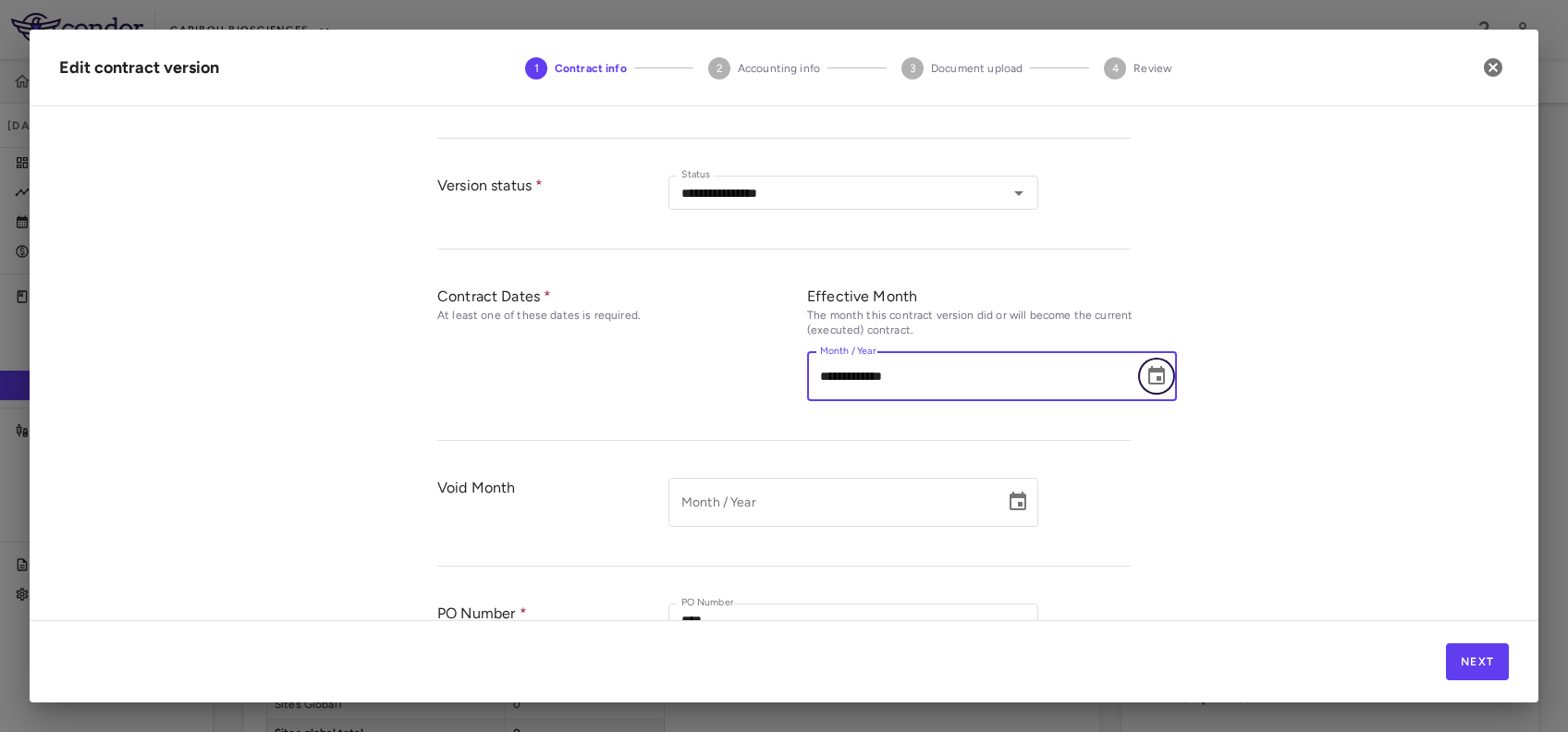 click 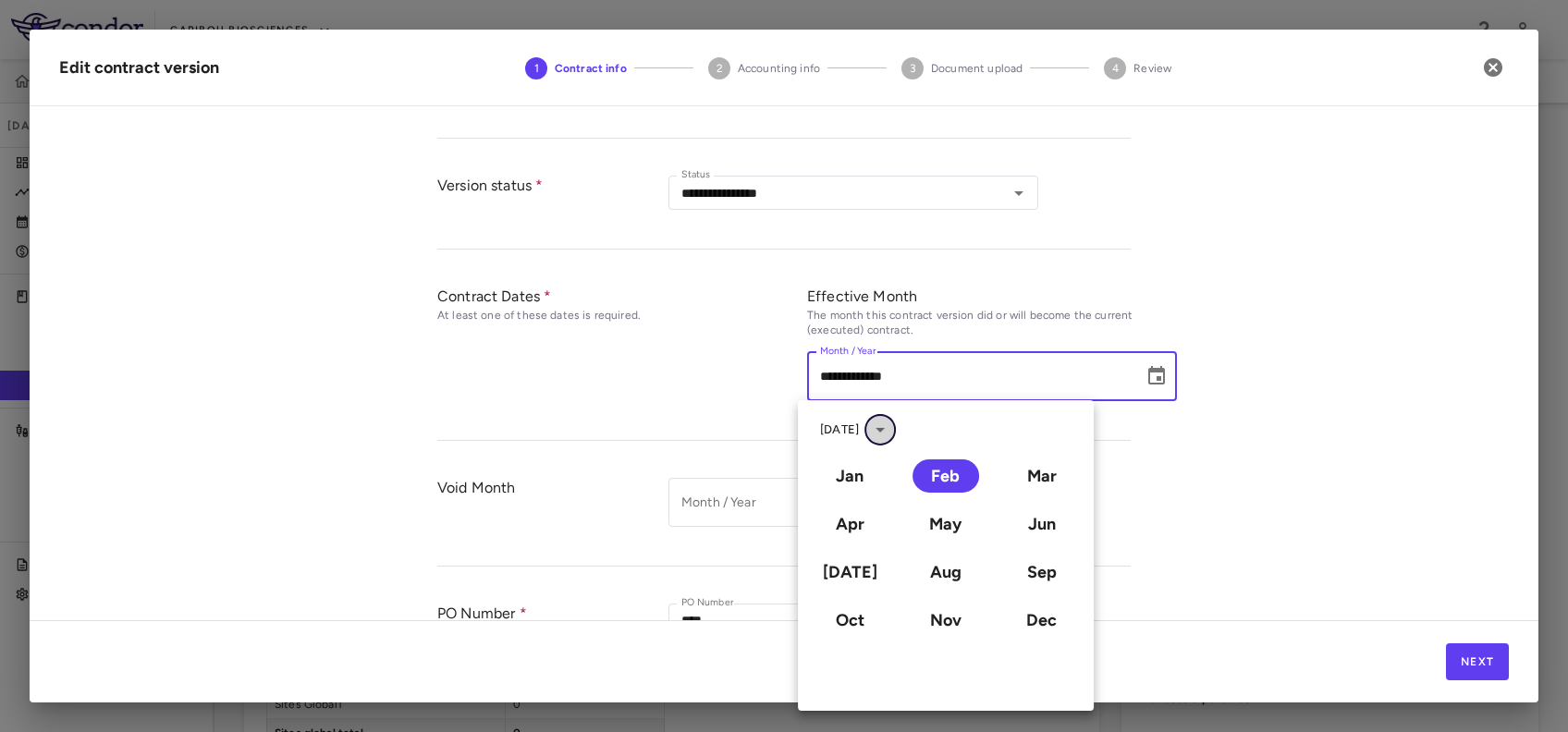 click 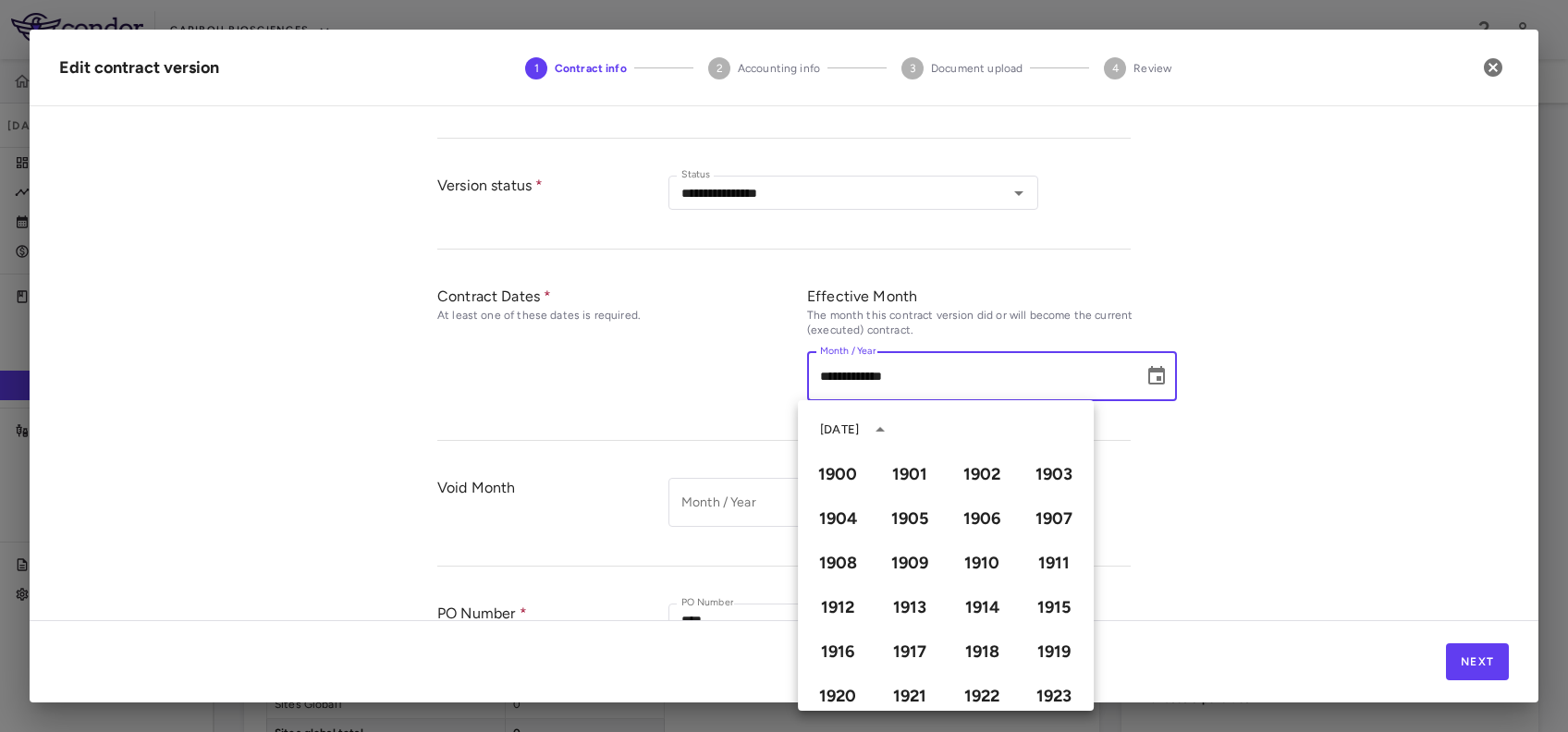 scroll, scrollTop: 1268, scrollLeft: 0, axis: vertical 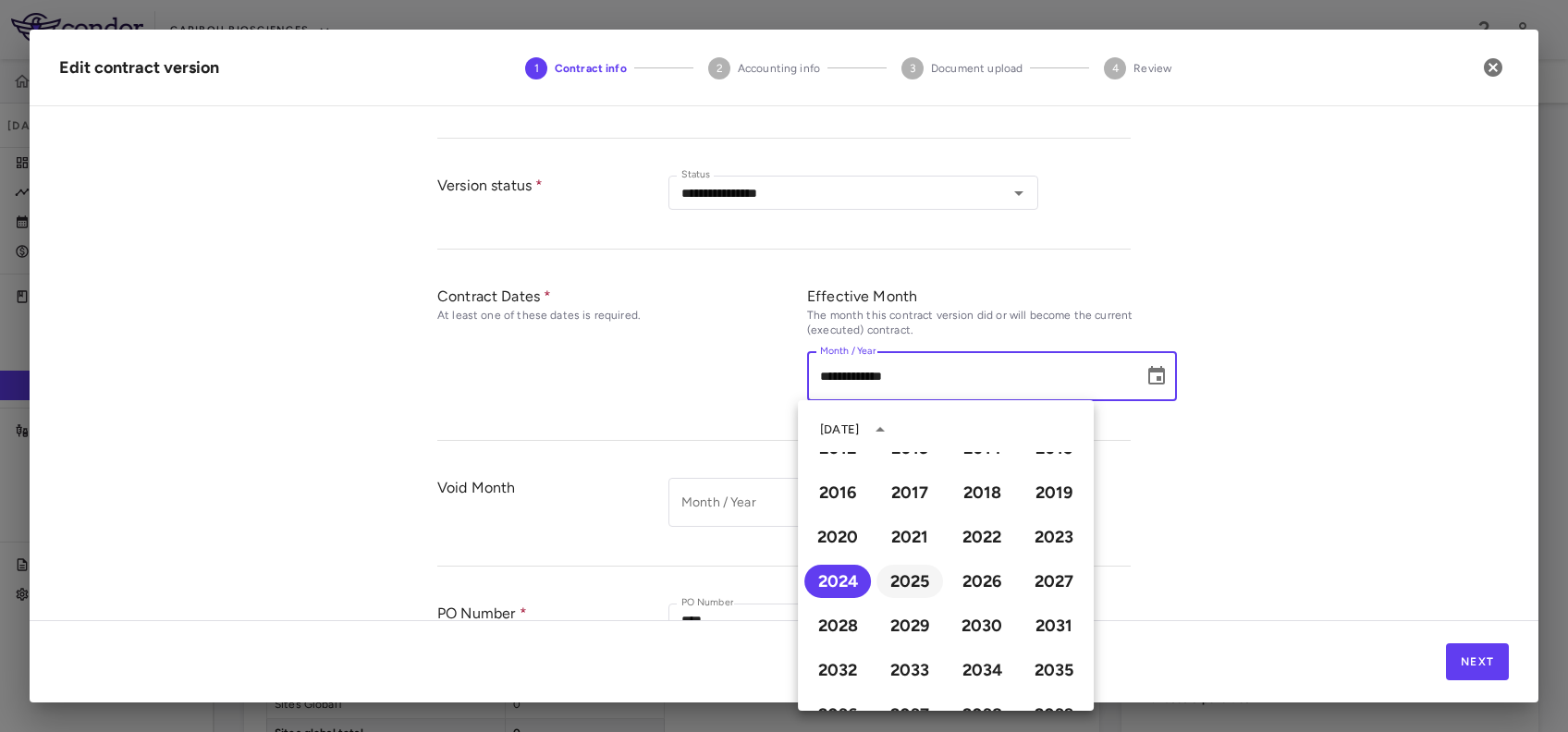 click on "2025" at bounding box center [910, 581] 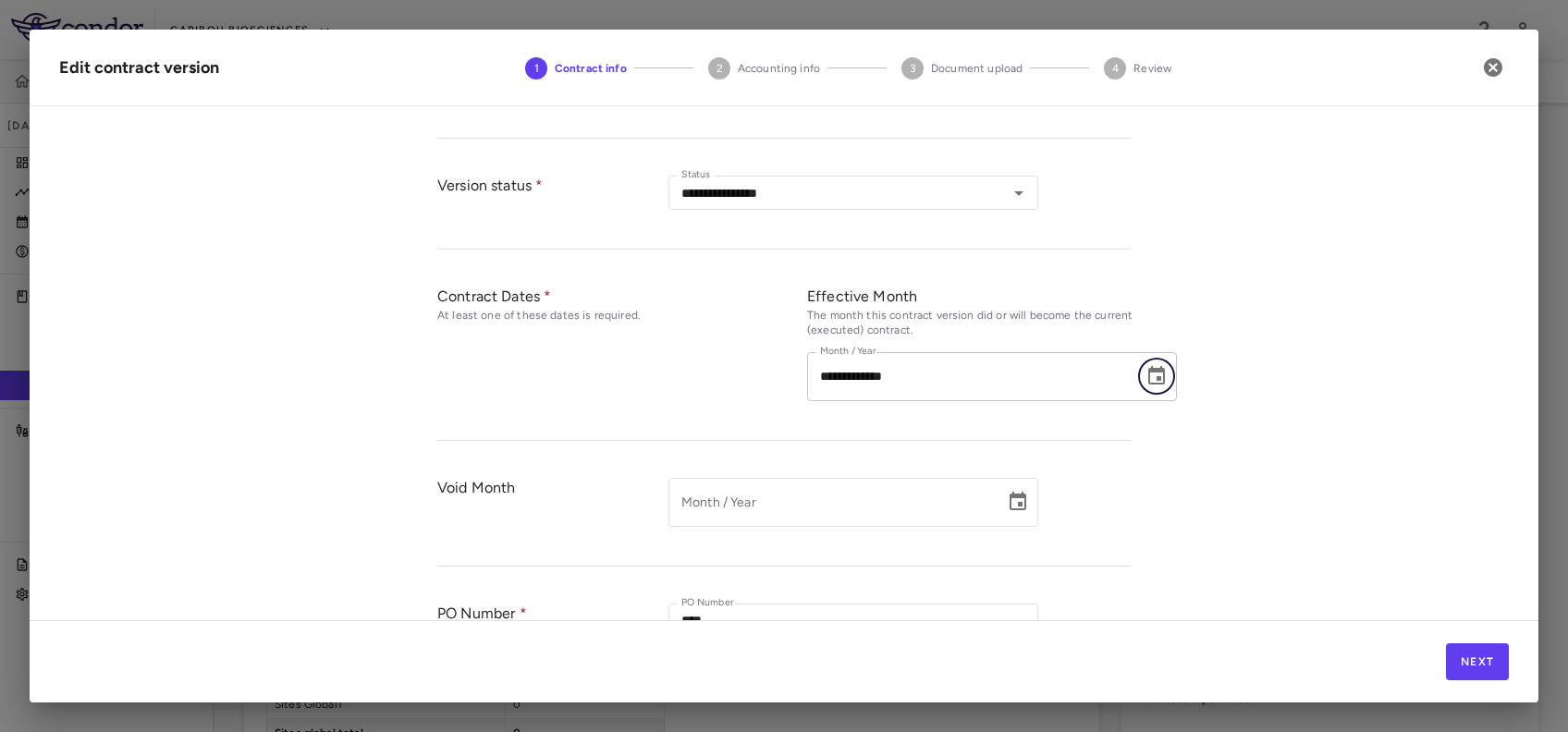 click 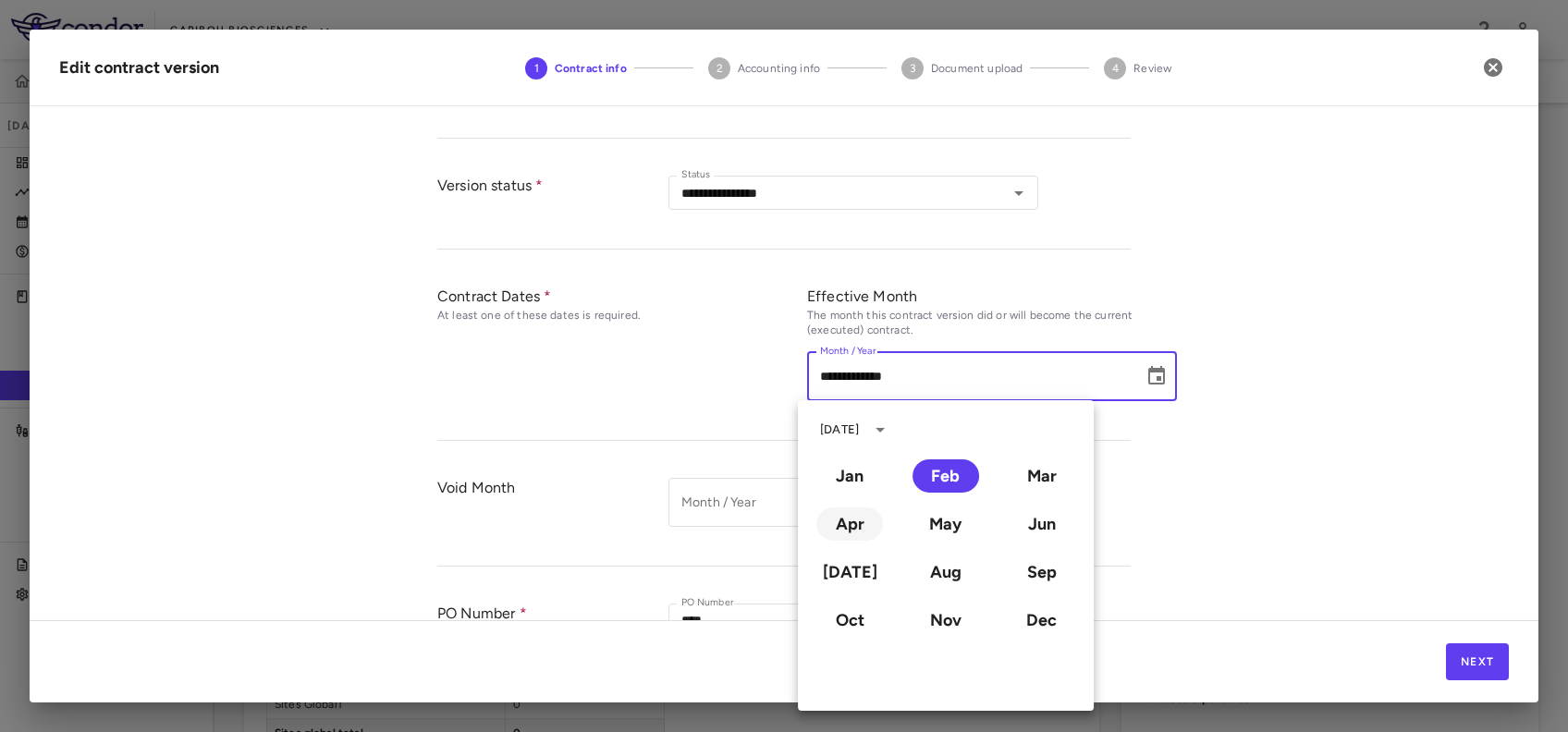 click on "Apr" at bounding box center (850, 524) 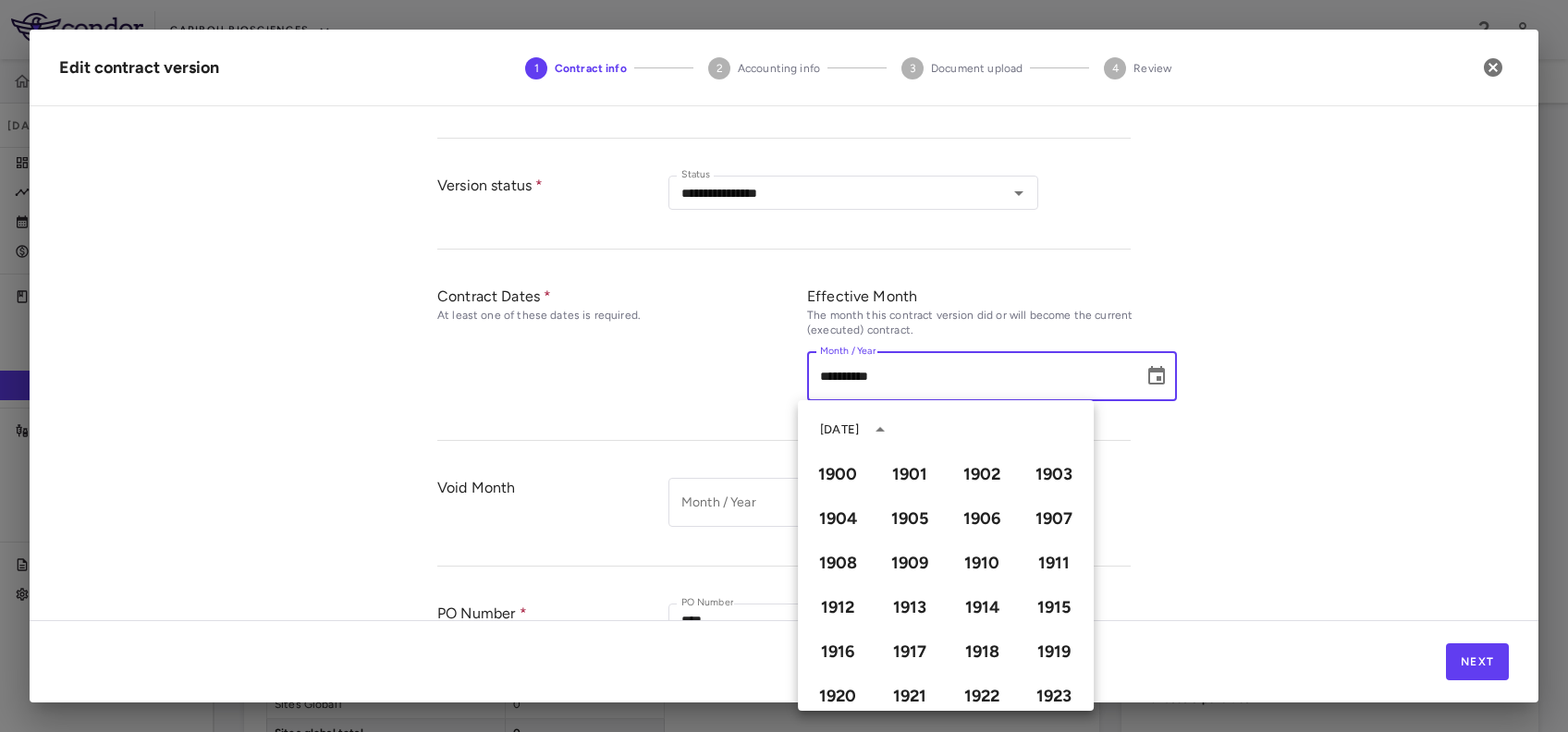 scroll, scrollTop: 1268, scrollLeft: 0, axis: vertical 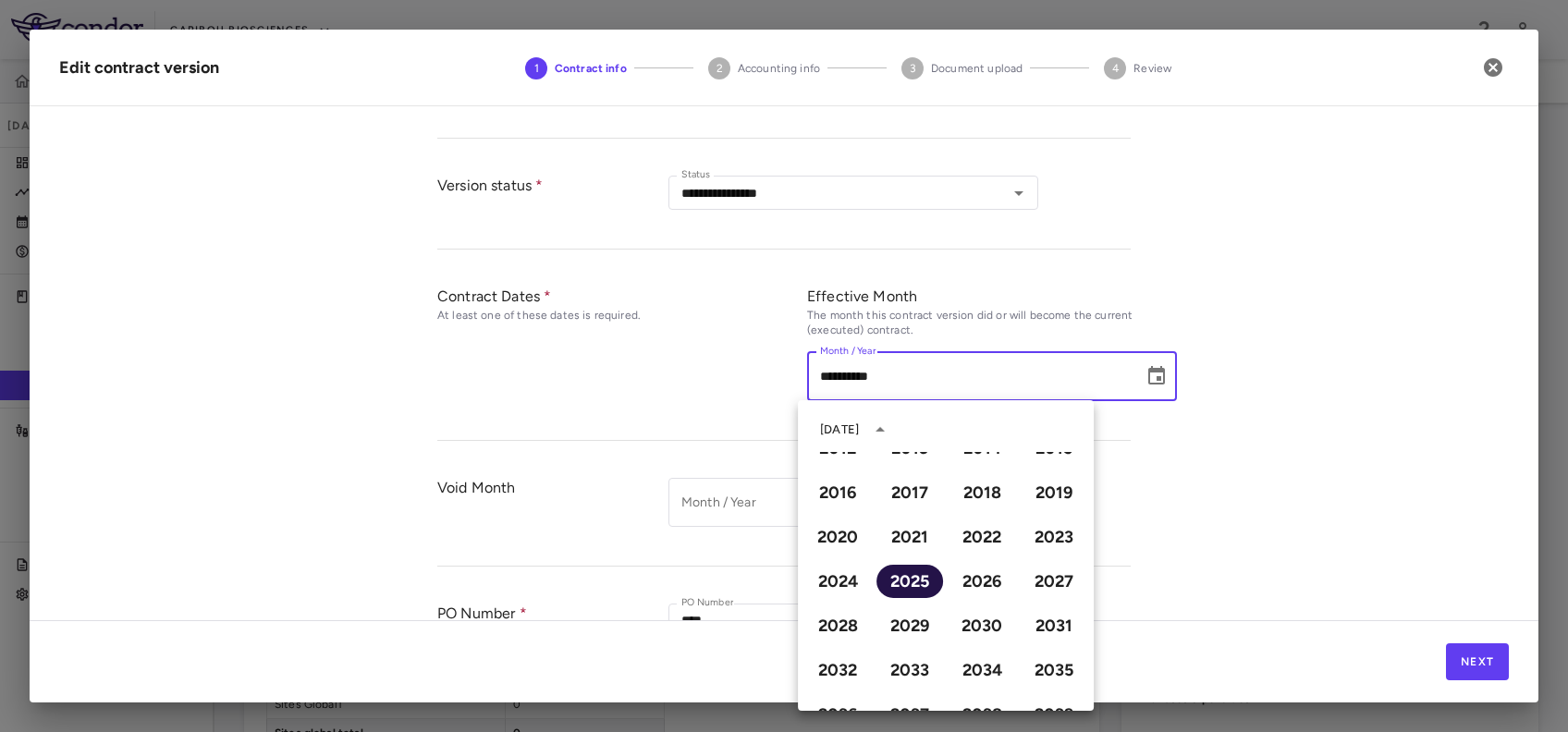click on "2025" at bounding box center (910, 581) 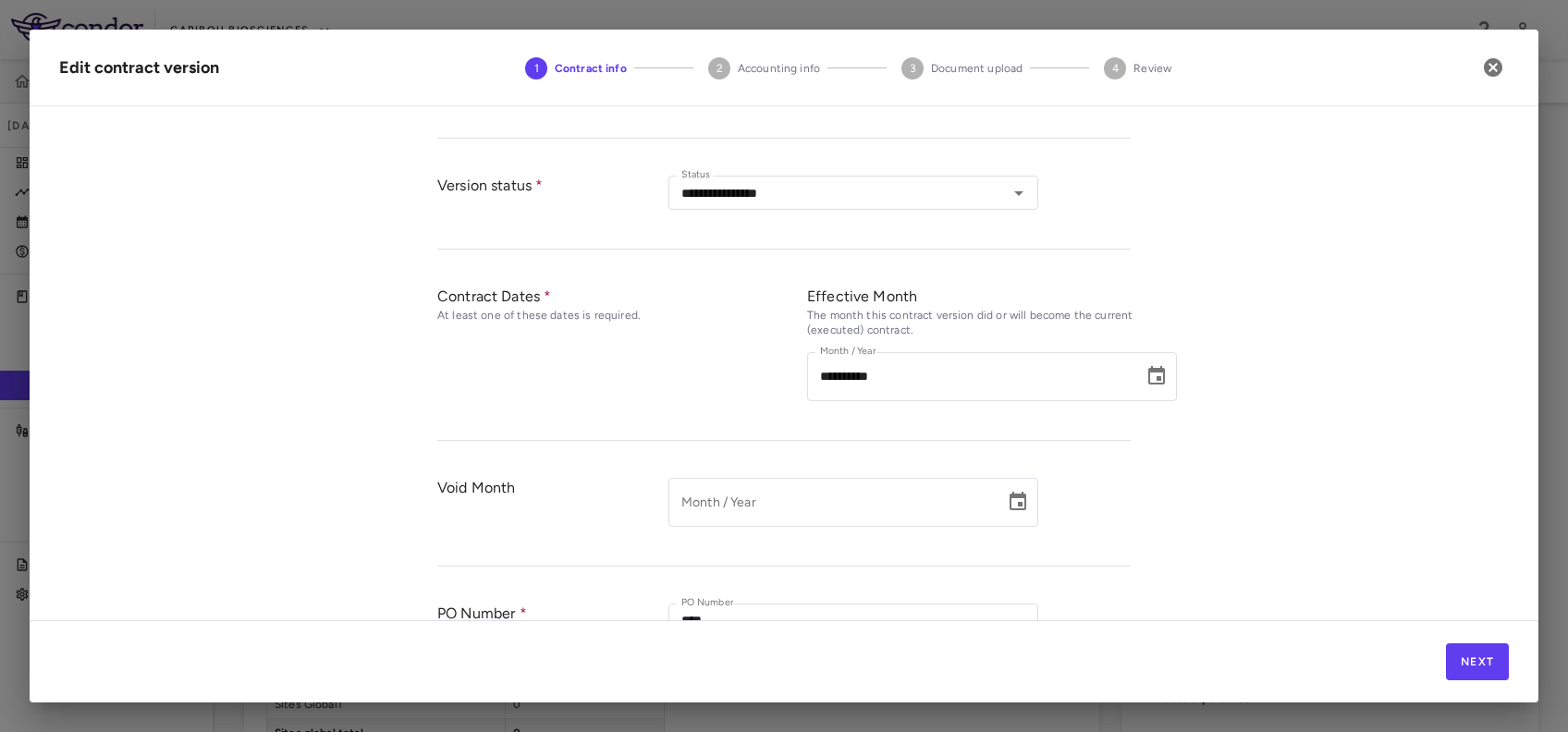 click on "**********" at bounding box center (784, 371) 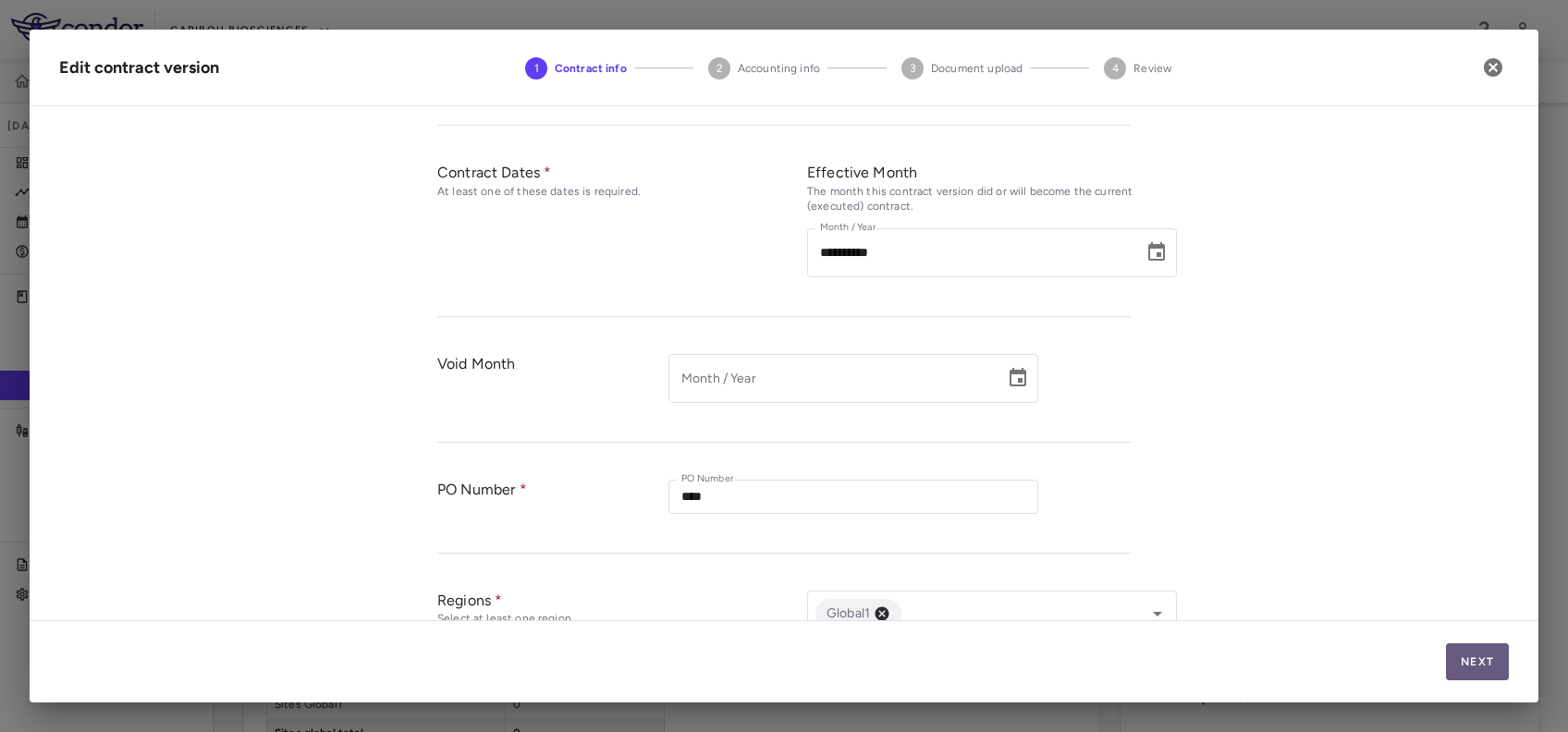 click on "Next" at bounding box center (1477, 662) 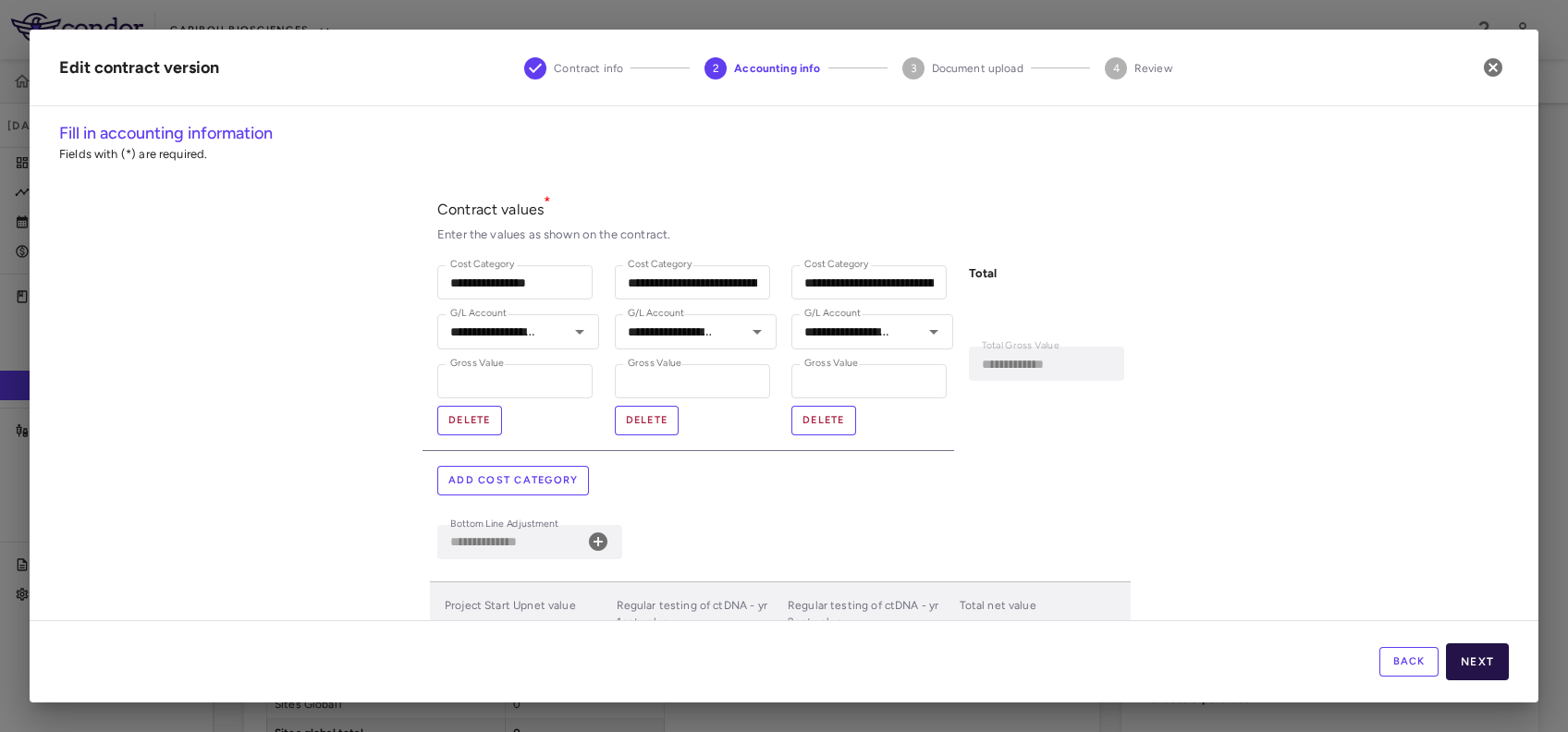 click on "Next" at bounding box center (1477, 662) 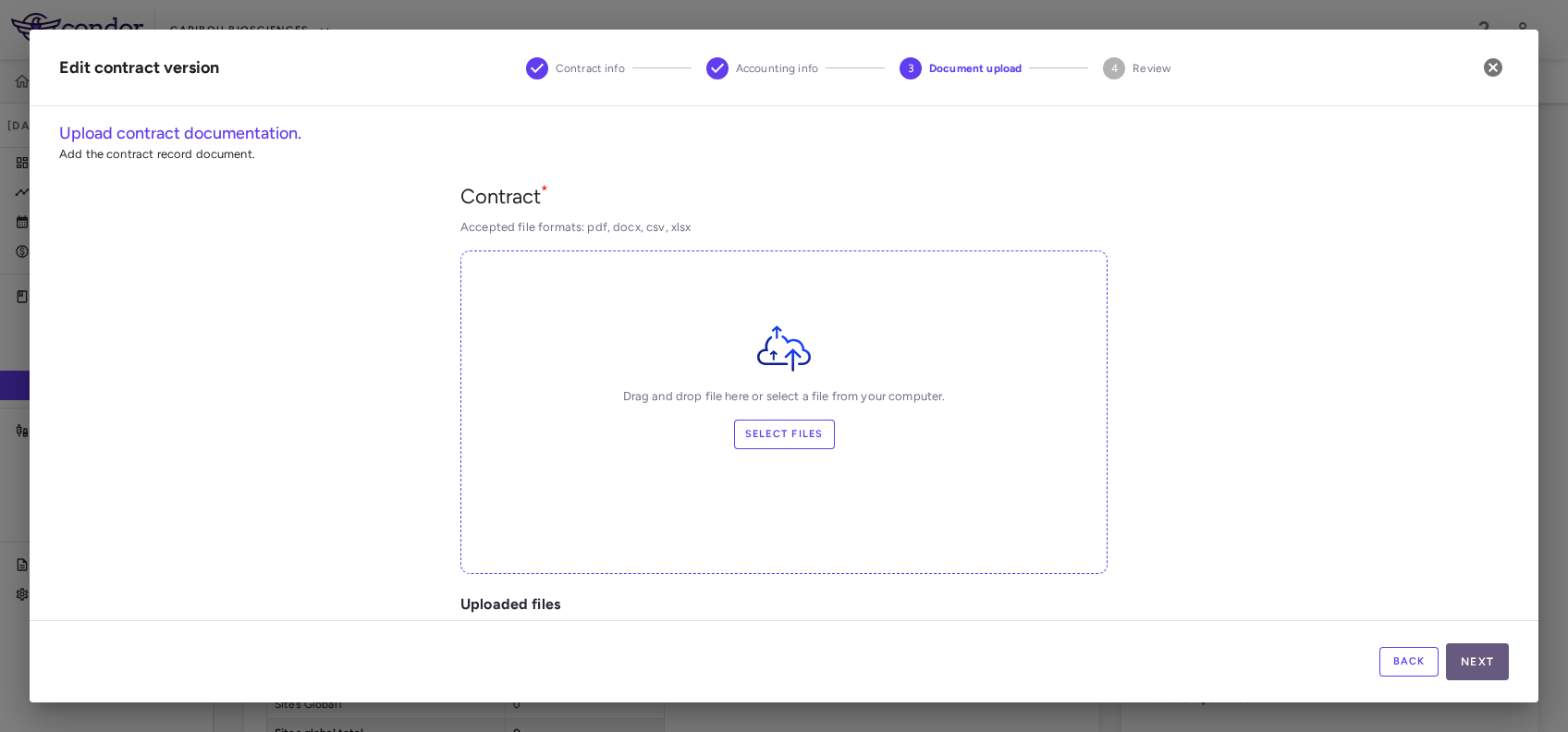 click on "Next" at bounding box center (1477, 662) 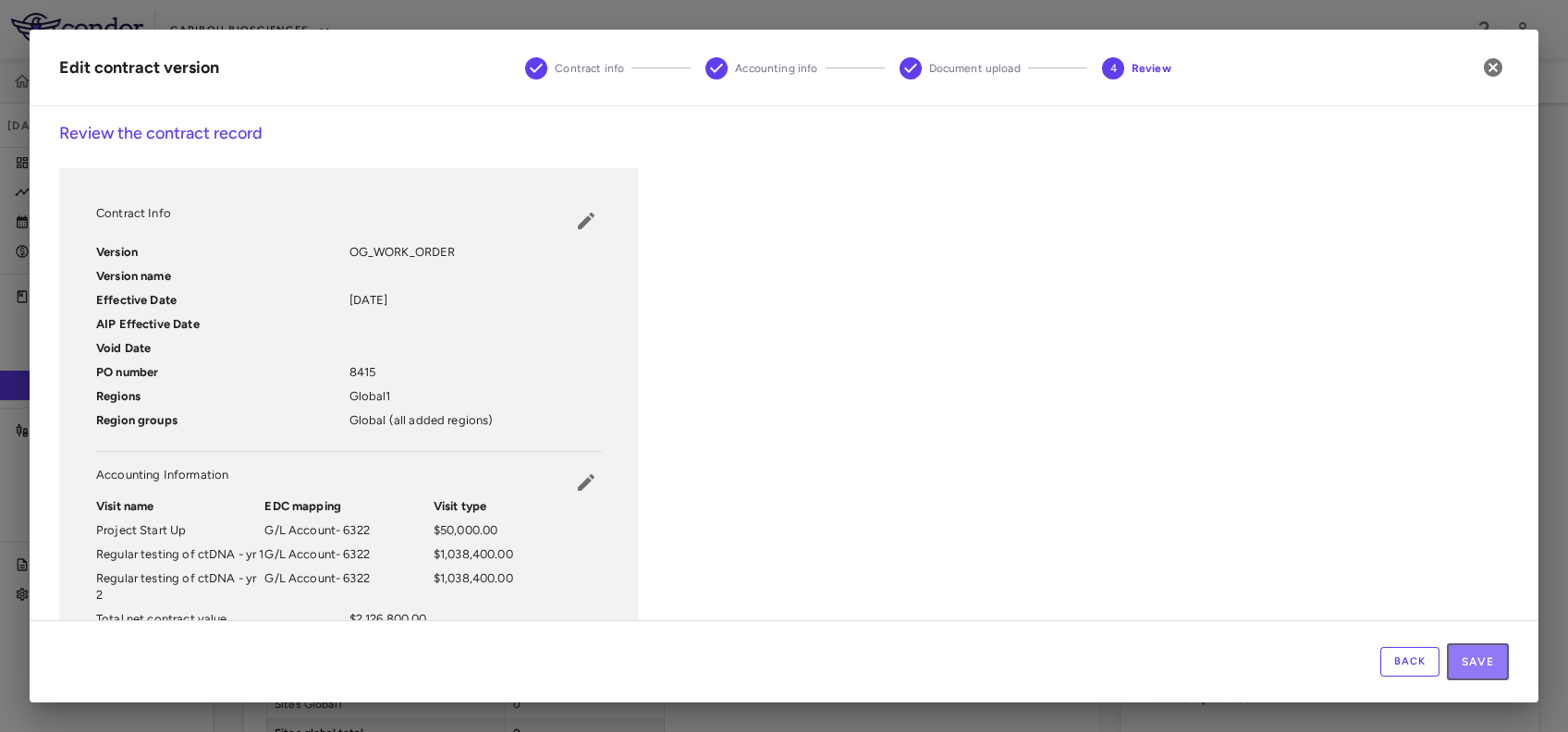click on "Save" at bounding box center [1477, 662] 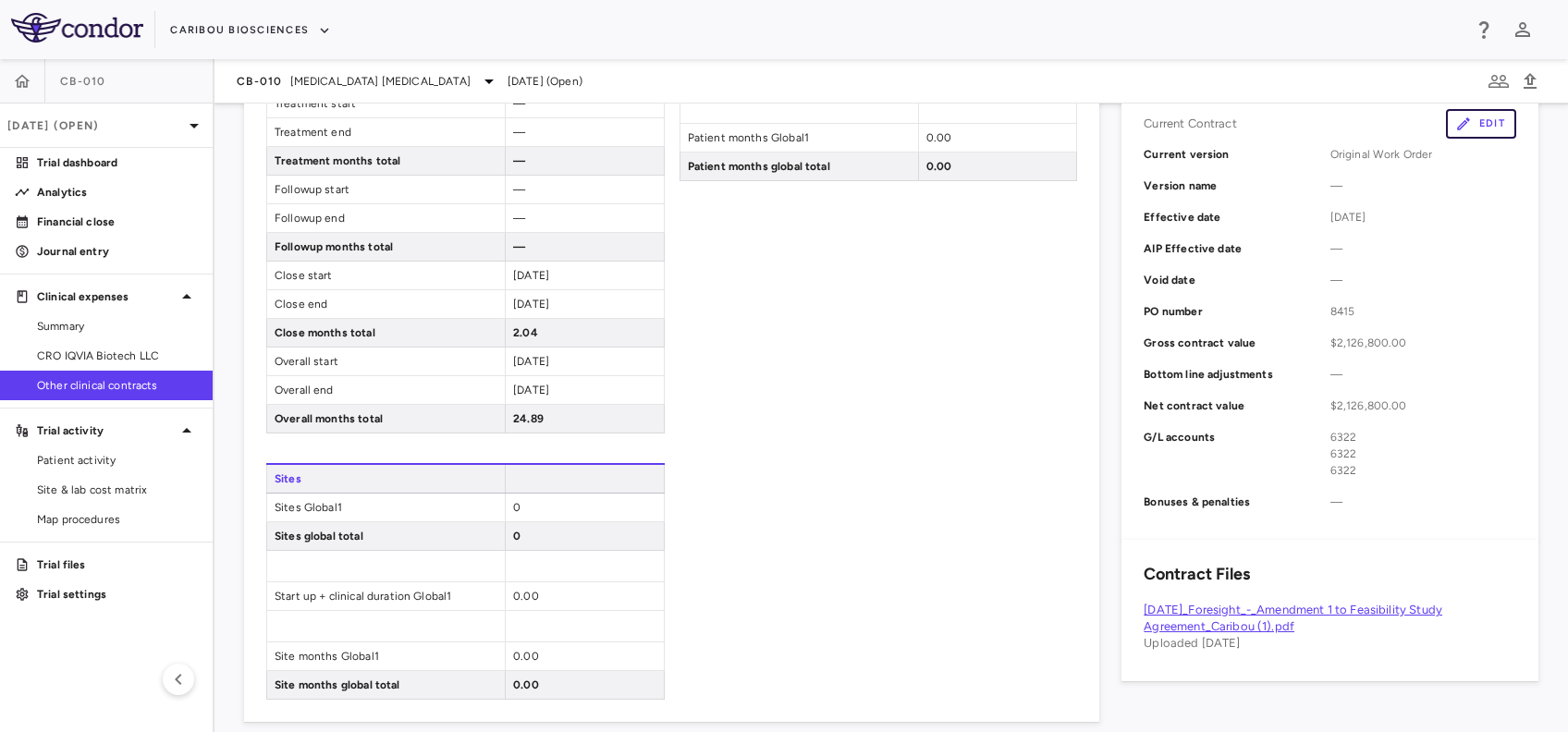 scroll, scrollTop: 403, scrollLeft: 0, axis: vertical 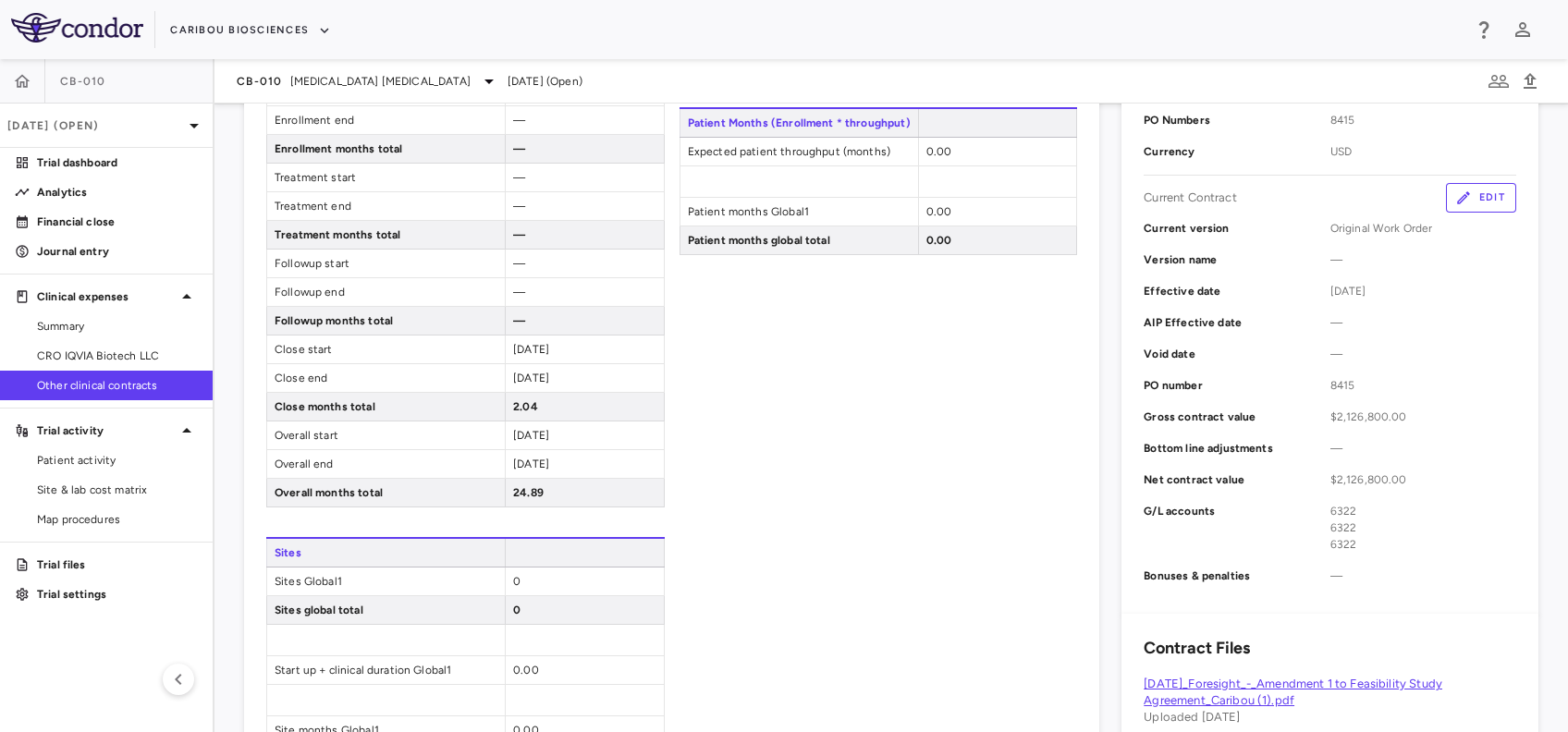 click on "Edit" at bounding box center [1481, 198] 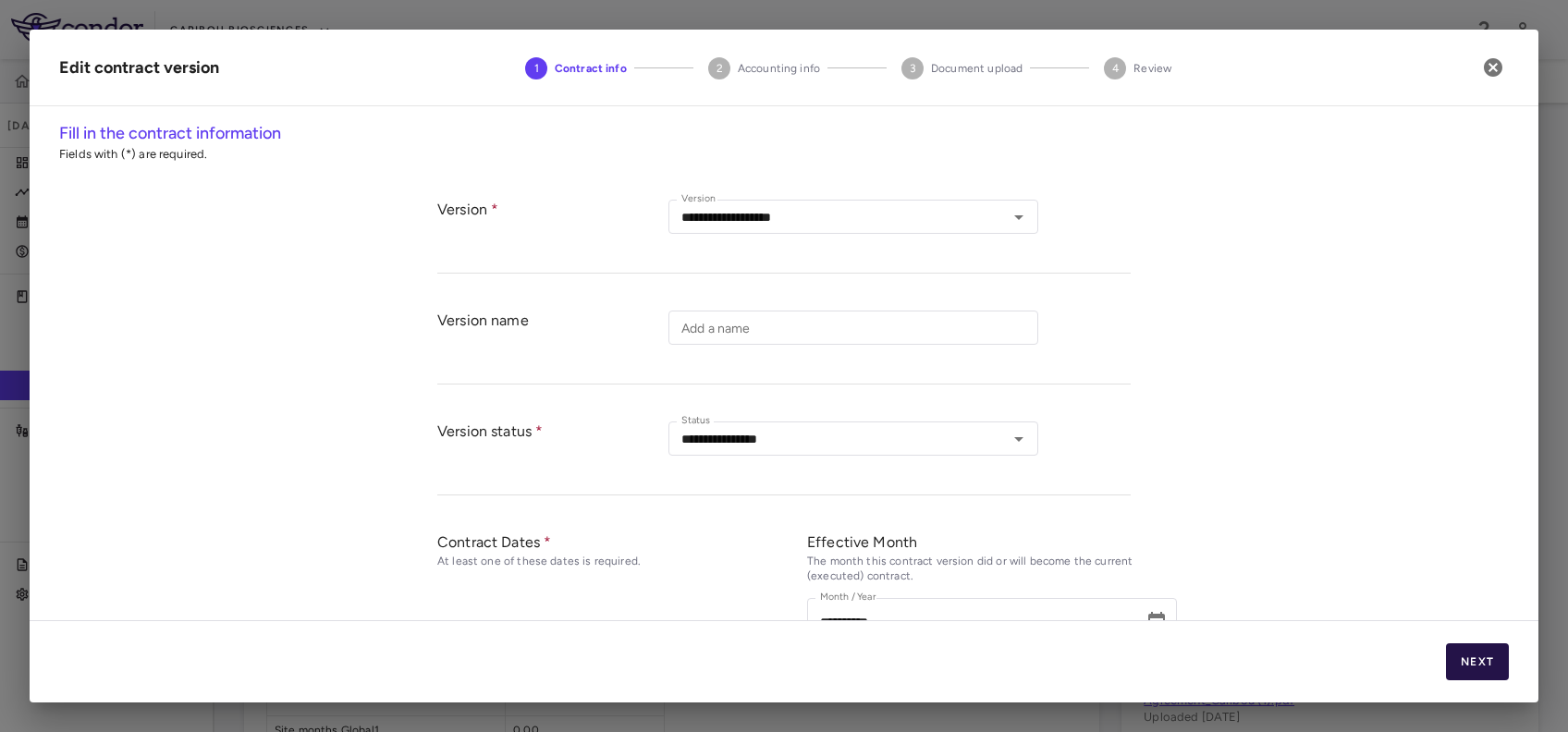 type on "**********" 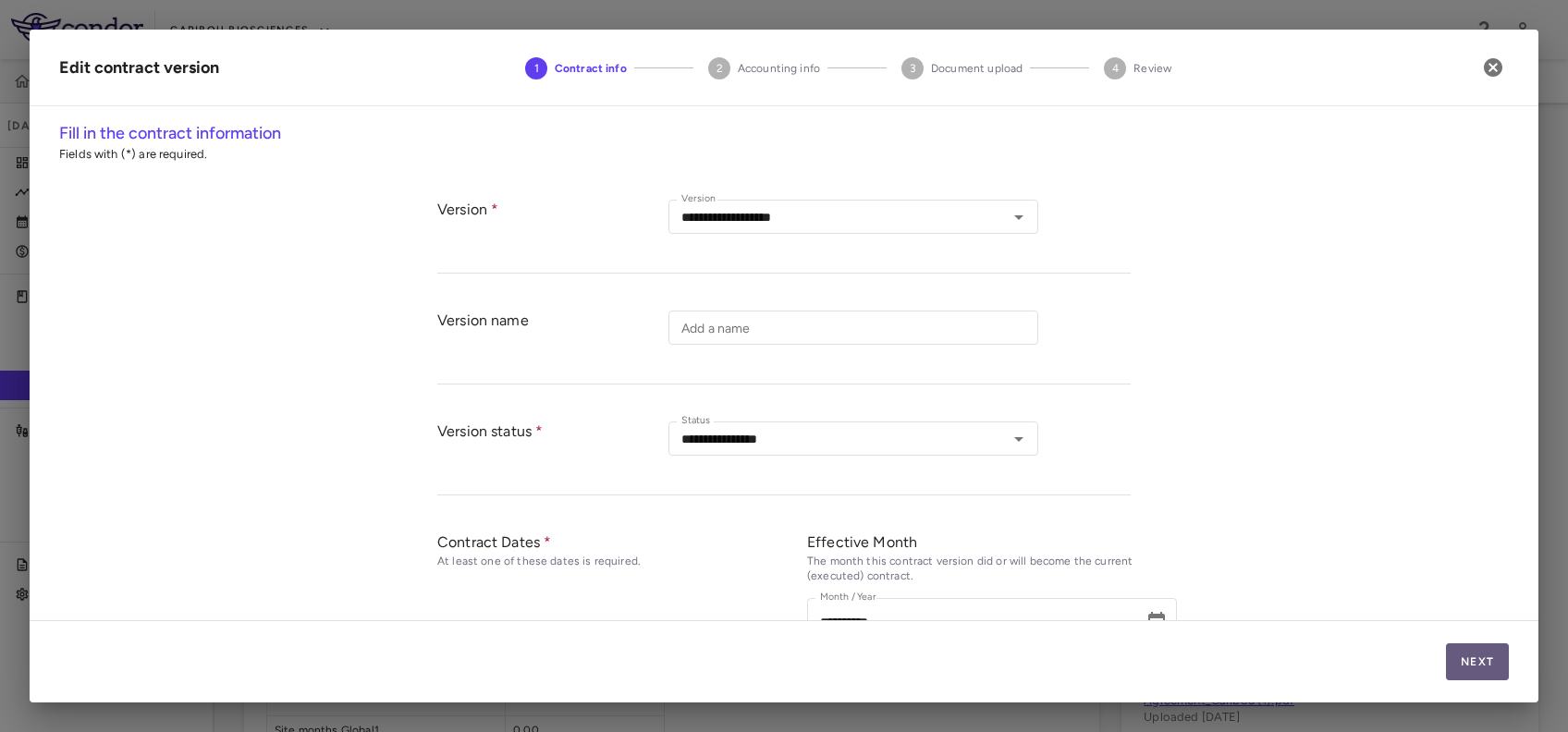 click on "Next" at bounding box center [1477, 662] 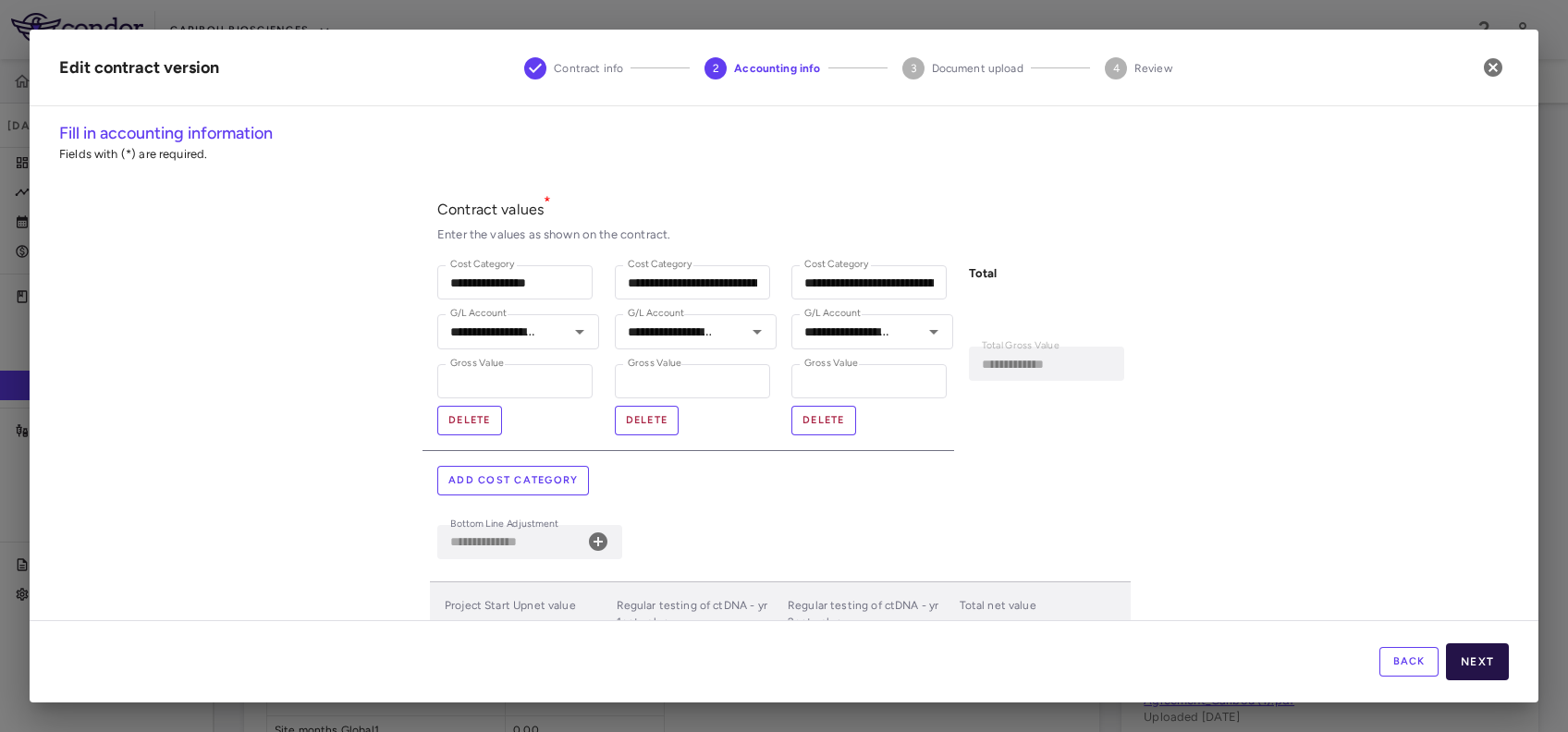 click on "Next" at bounding box center [1477, 662] 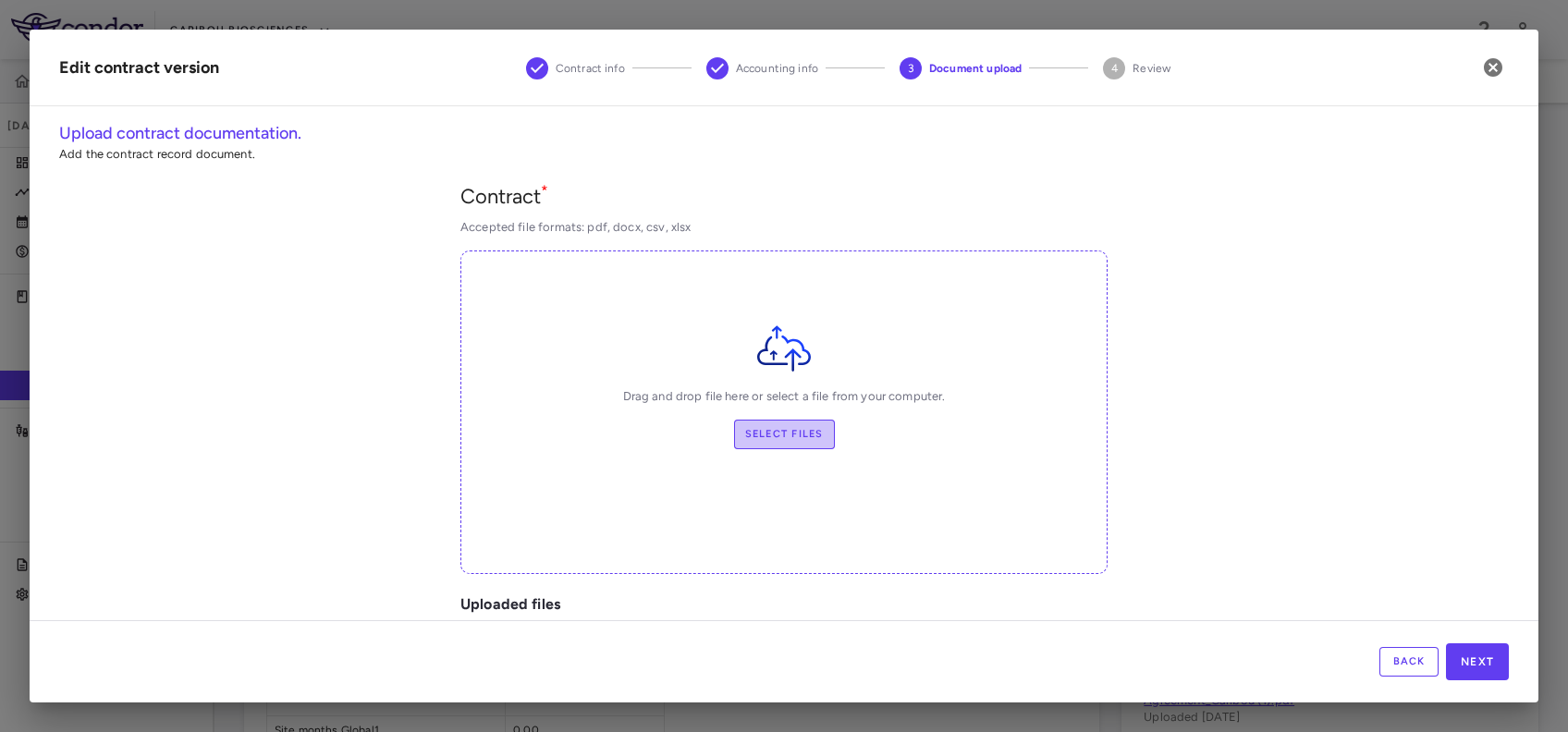 click on "Select files" at bounding box center [784, 434] 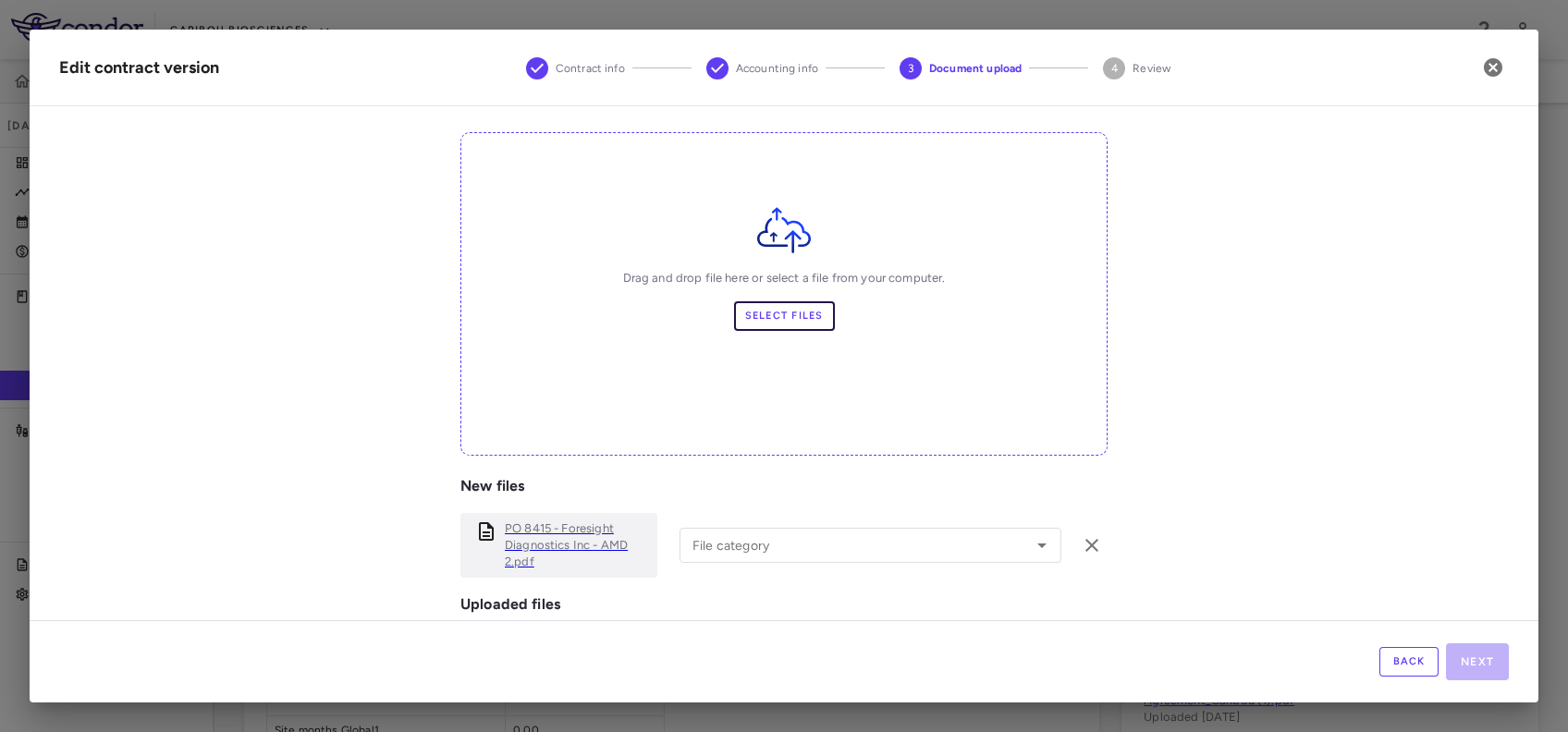 scroll, scrollTop: 246, scrollLeft: 0, axis: vertical 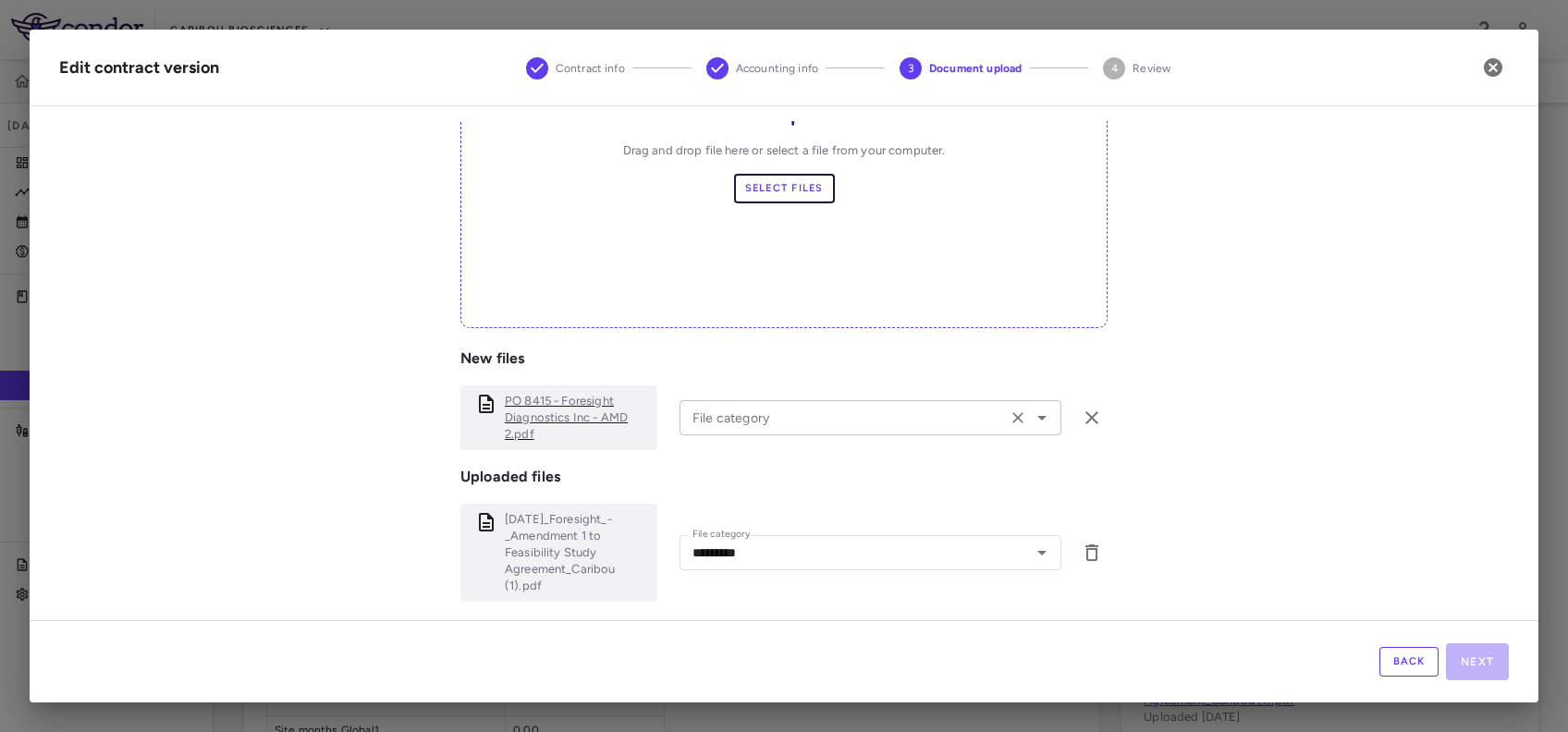 click 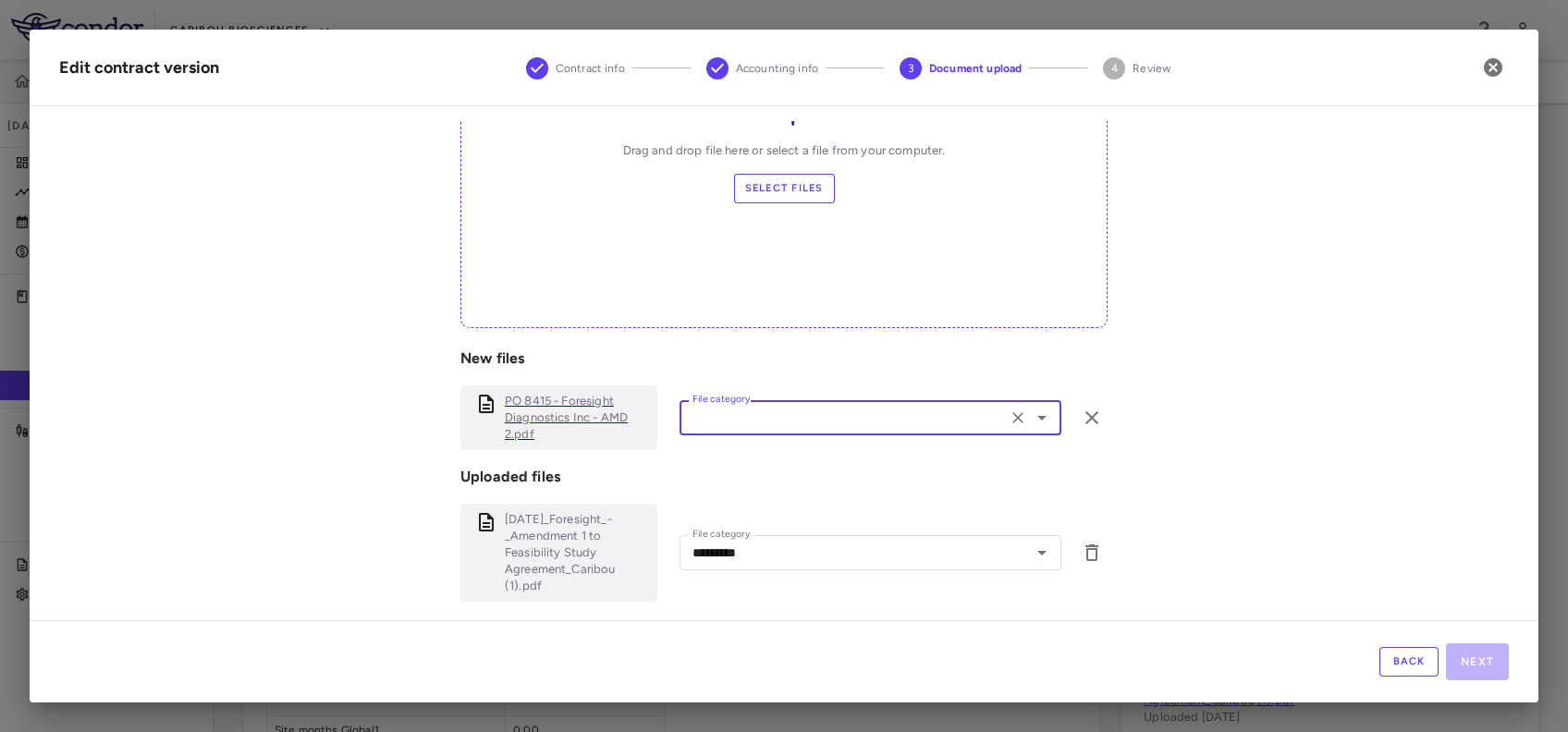 click 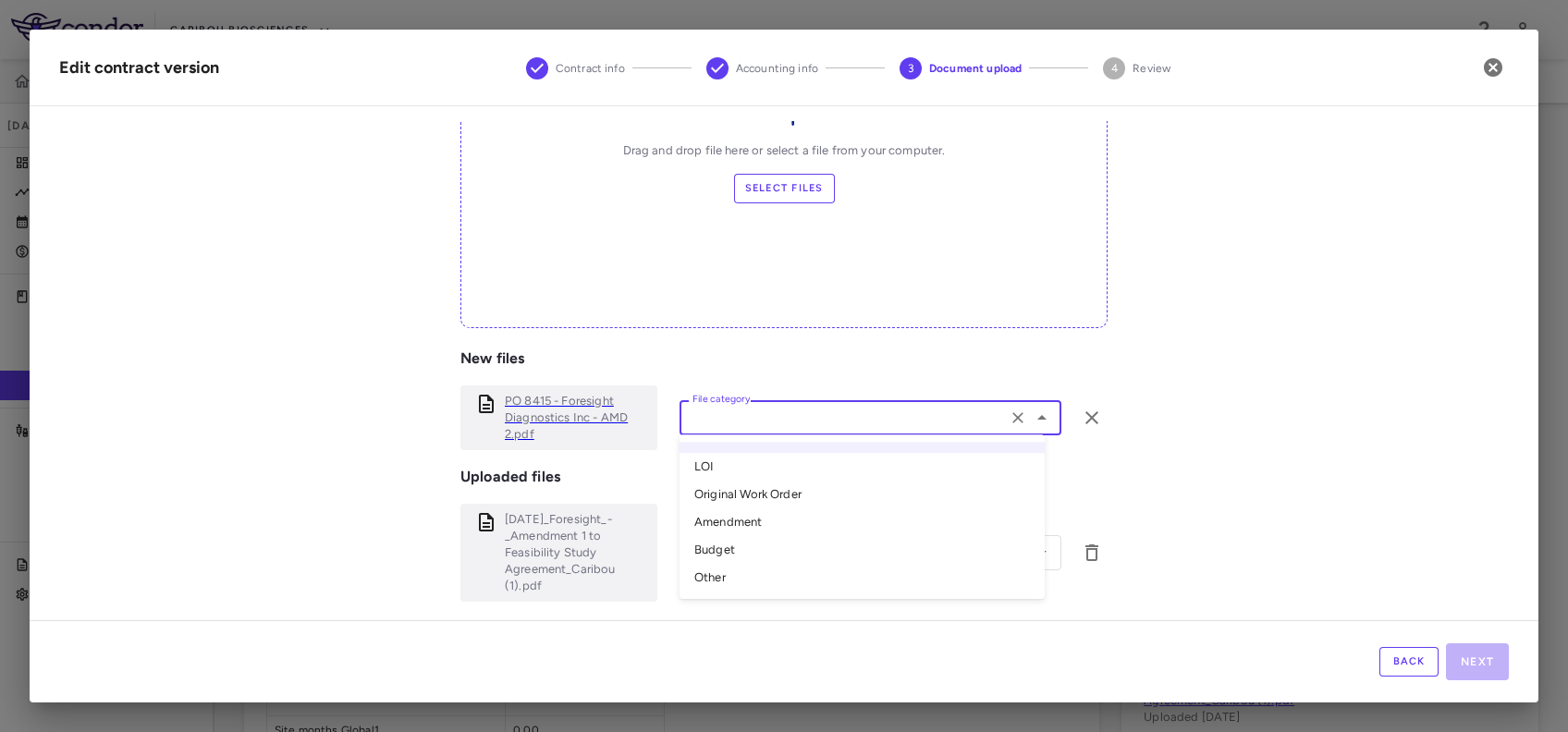 click on "Amendment" at bounding box center [862, 523] 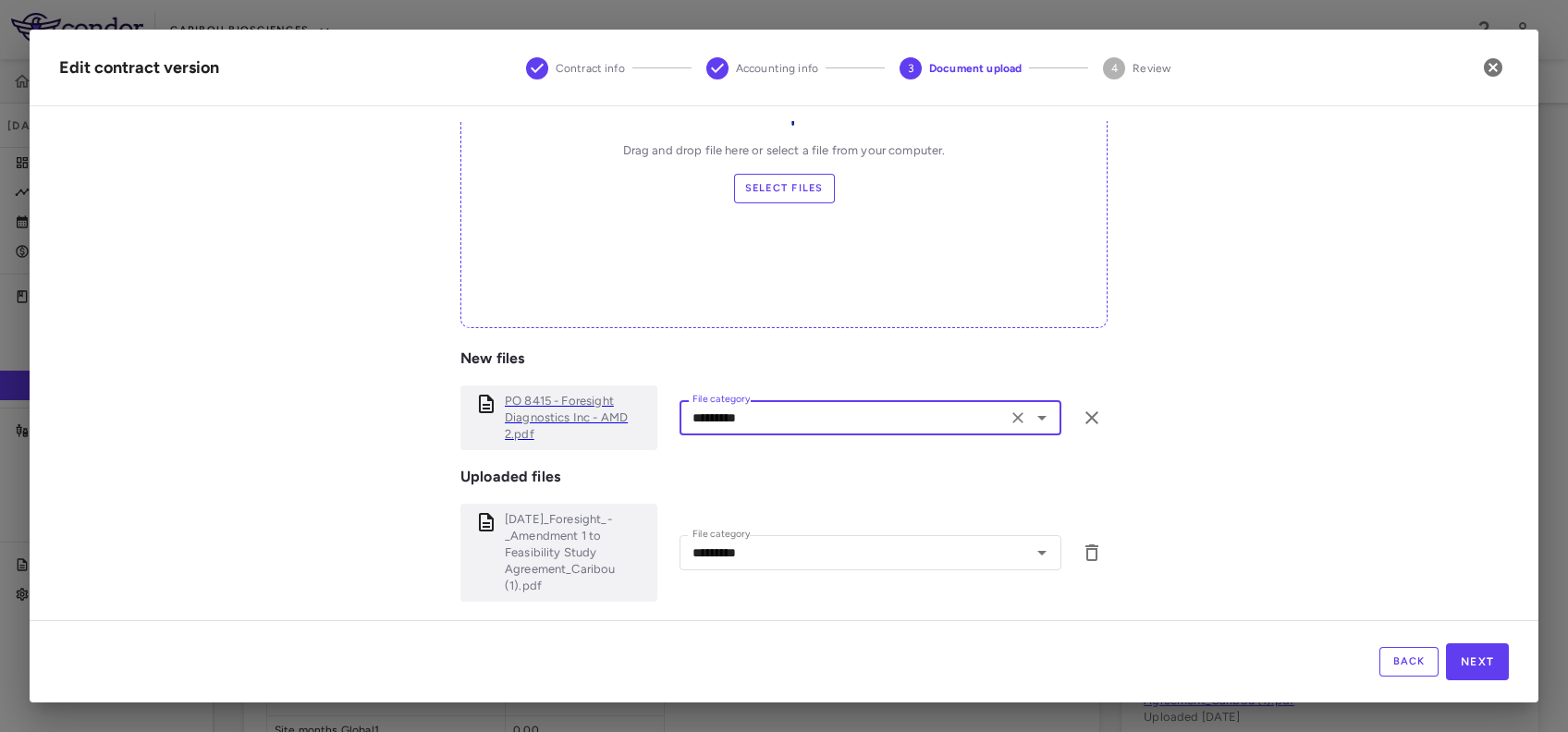 click on "Contract  * Accepted file formats: pdf, docx, csv, xlsx Drag and drop file here or select a file from your computer. Select files New files PO 8415 - Foresight Diagnostics Inc - AMD 2.pdf File category ********* File category Uploaded files 2024-02-06_Foresight_-_Amendment 1 to Feasibility Study Agreement_Caribou (1).pdf File category ********* File category" at bounding box center [784, 313] 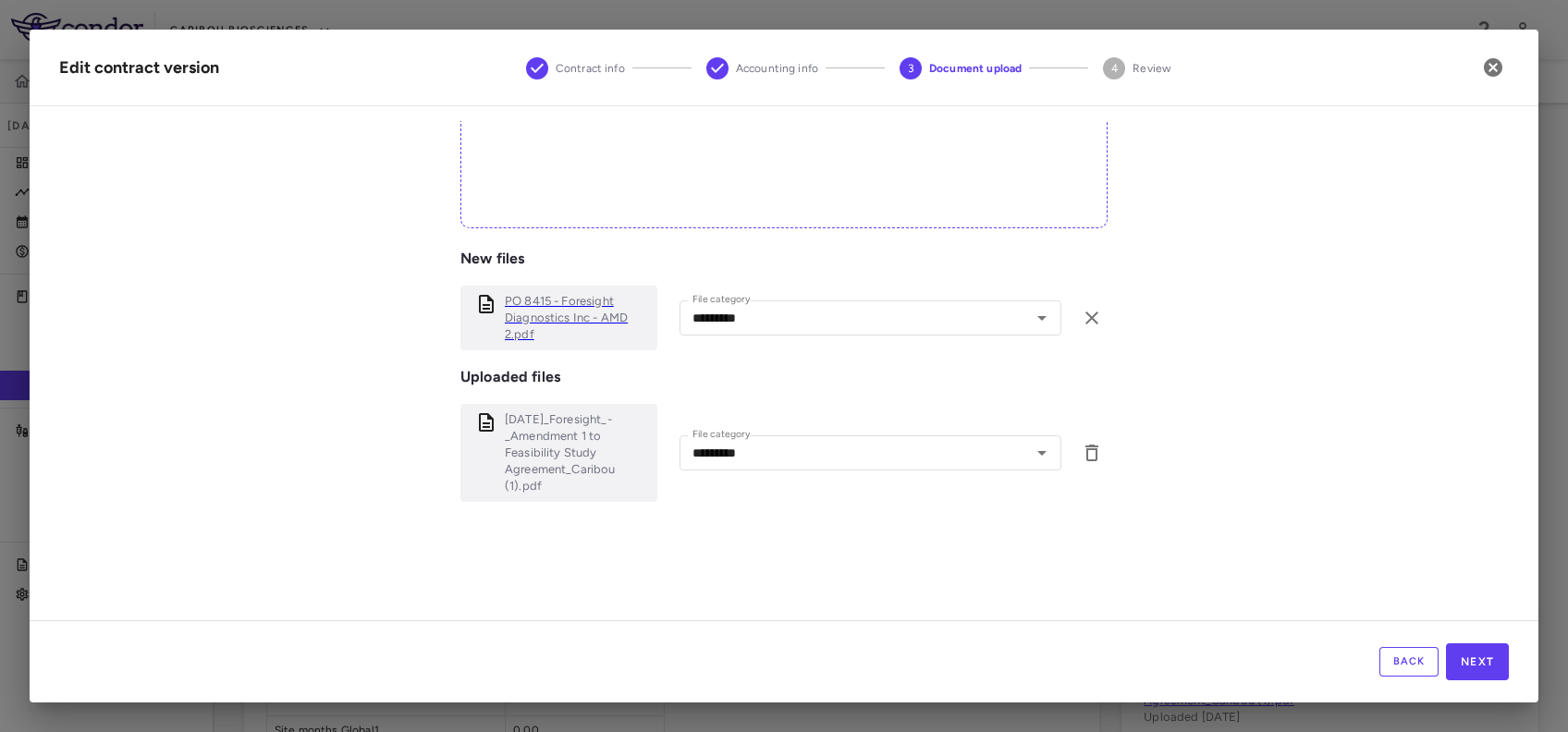 scroll, scrollTop: 361, scrollLeft: 0, axis: vertical 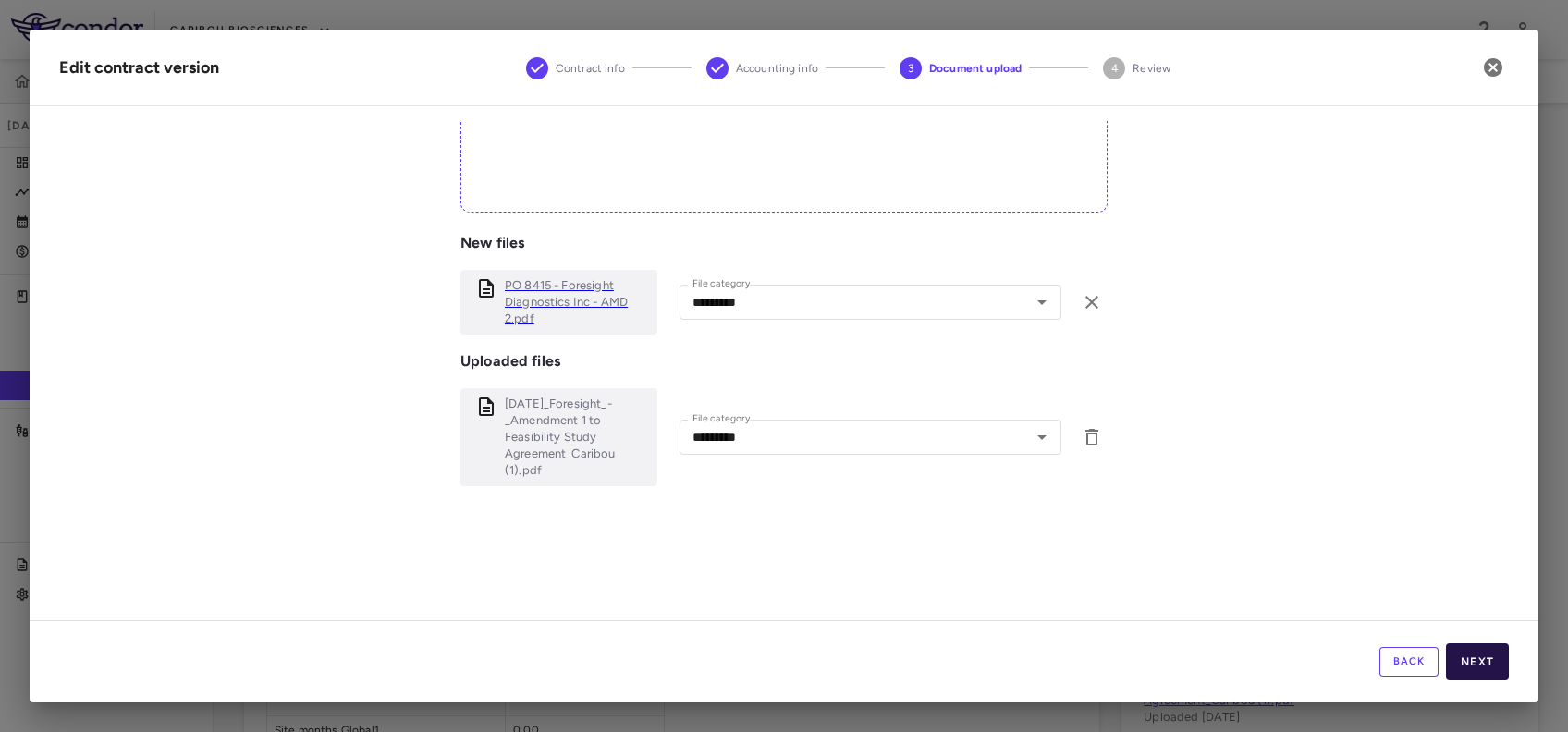 click on "Next" at bounding box center [1477, 662] 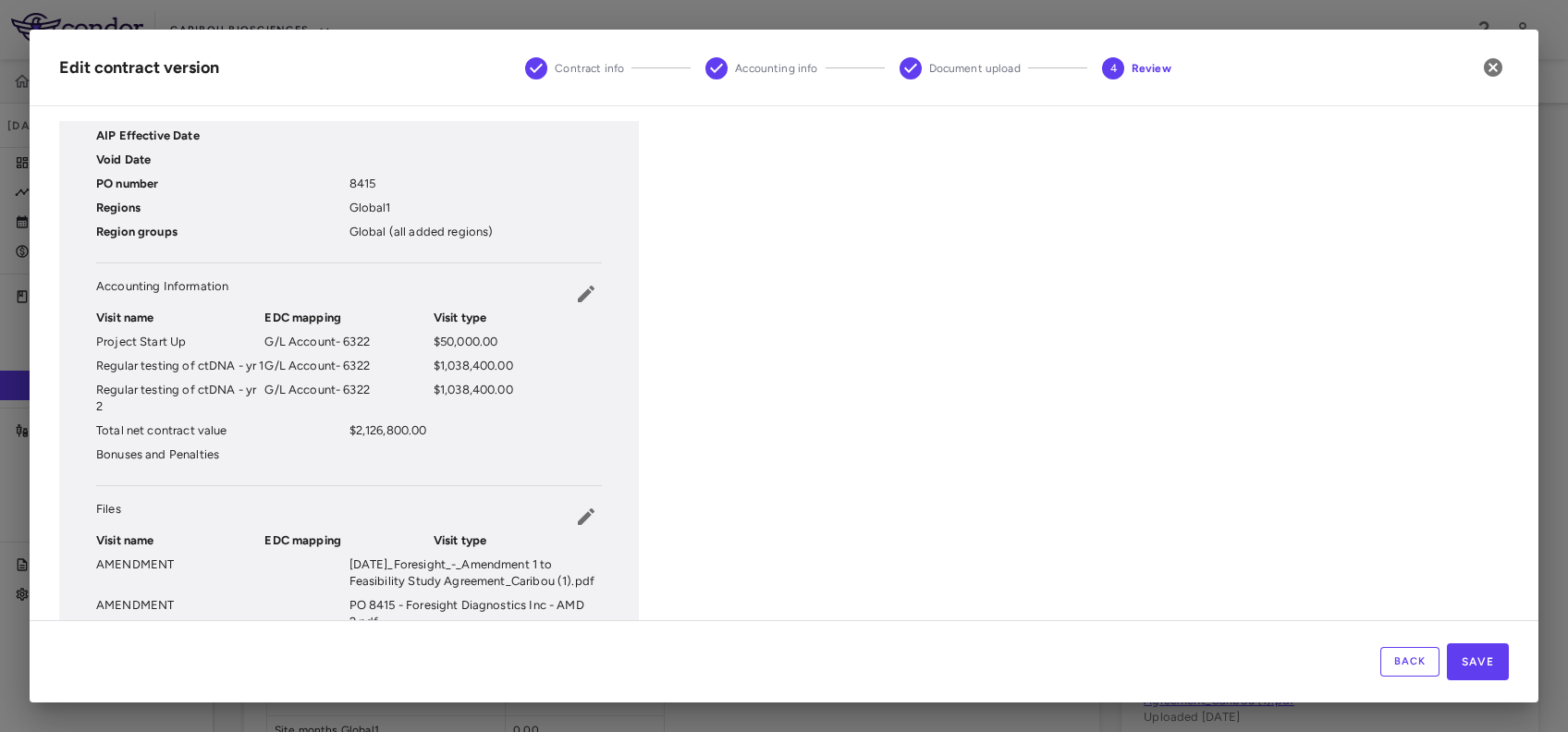 scroll, scrollTop: 303, scrollLeft: 0, axis: vertical 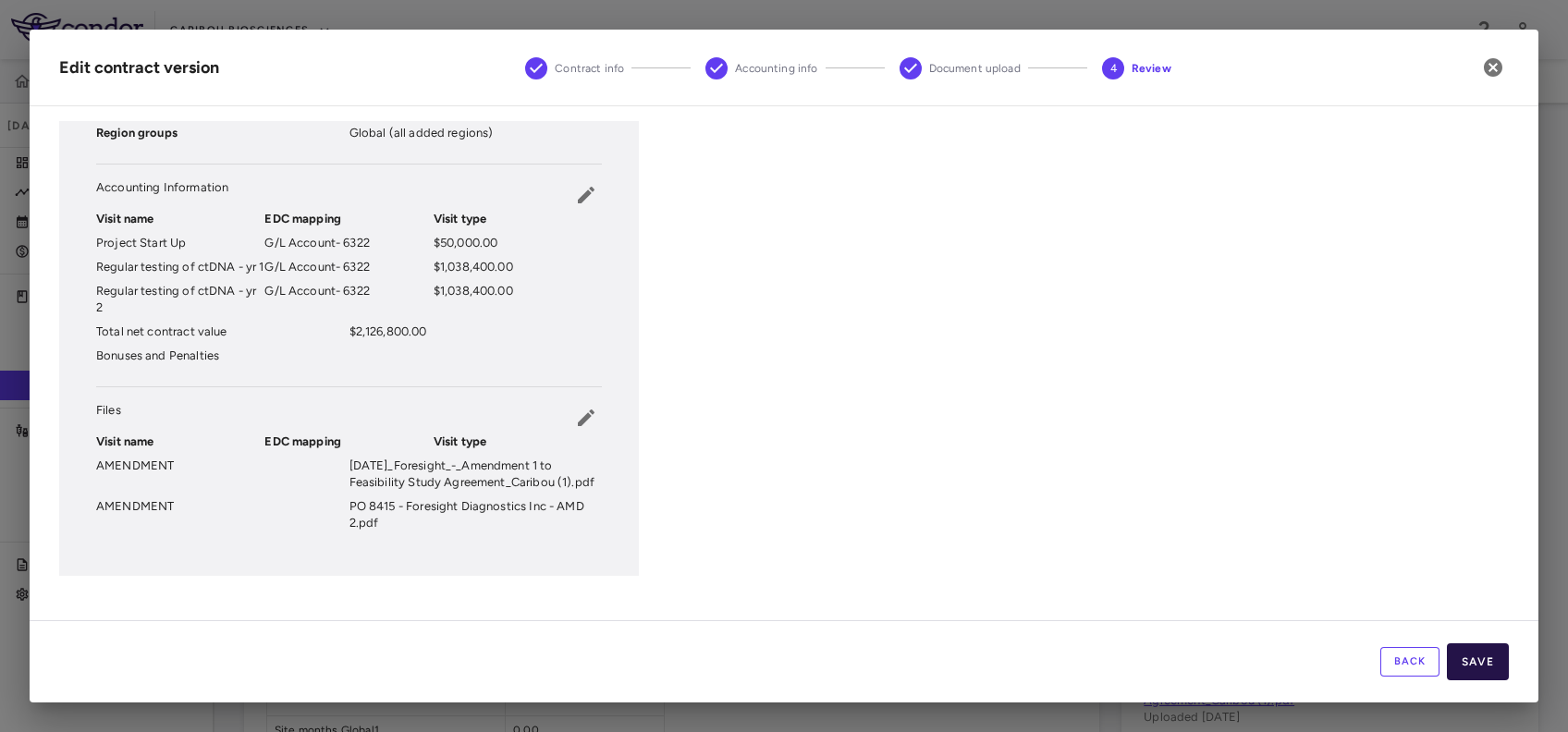 click on "Save" at bounding box center [1477, 662] 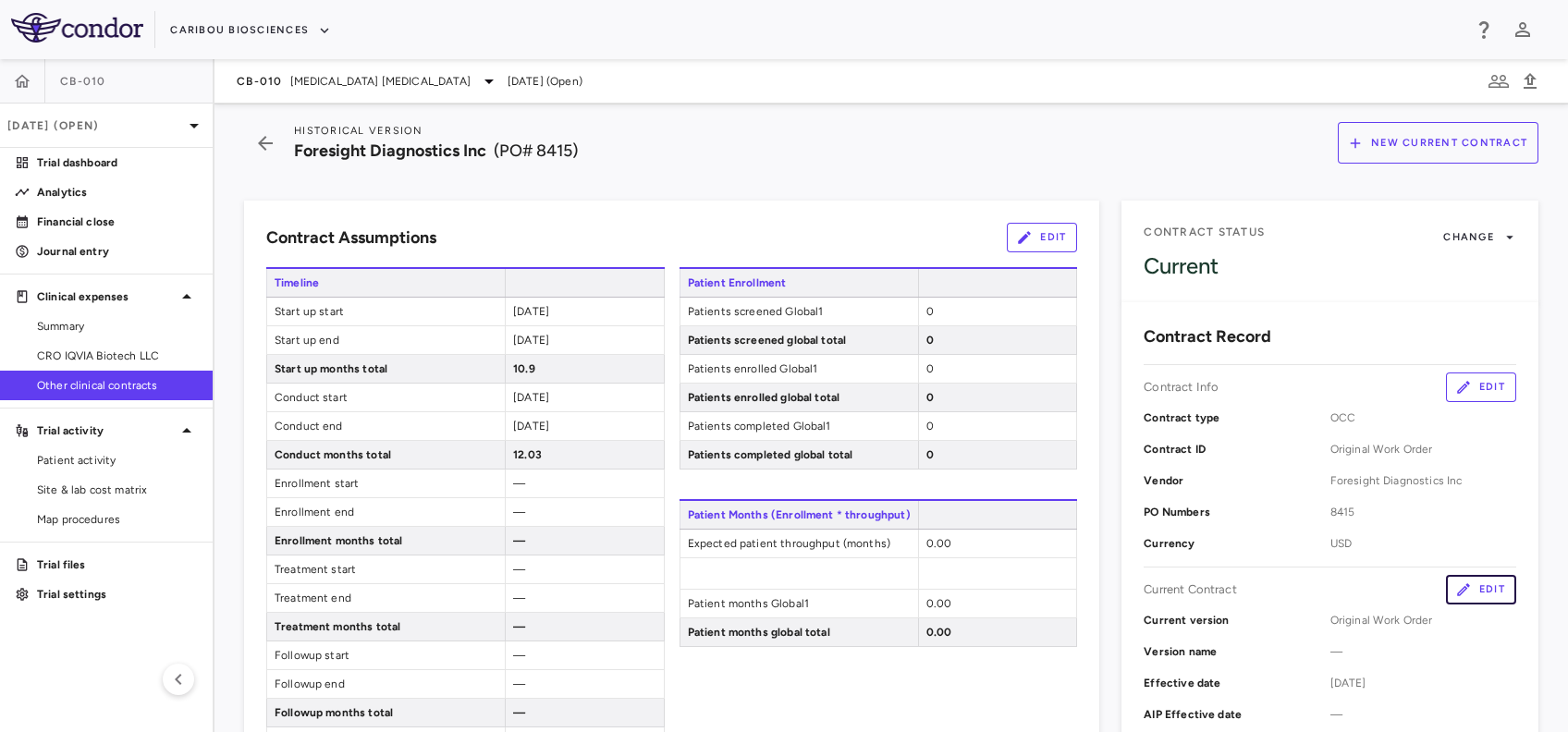 scroll, scrollTop: 0, scrollLeft: 0, axis: both 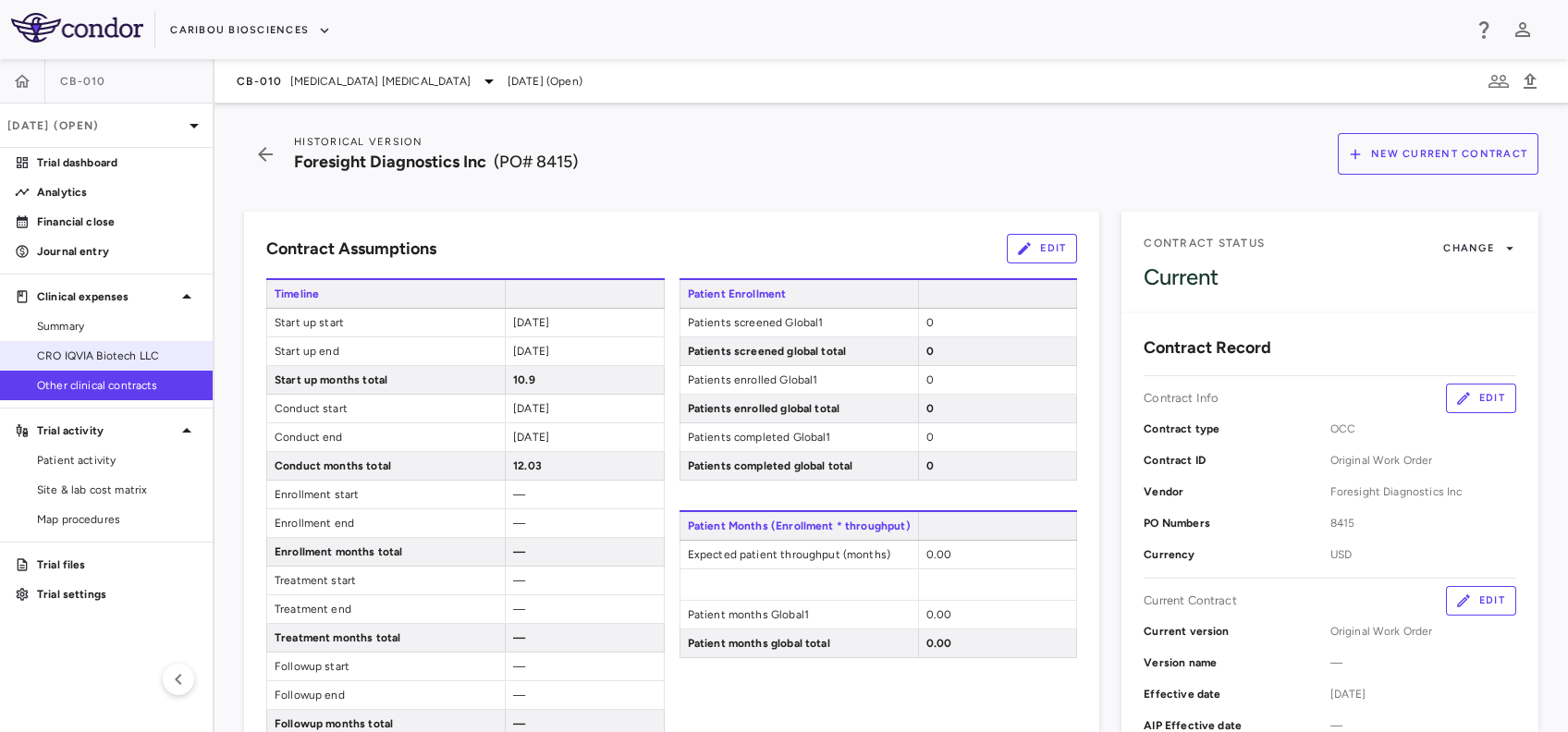 drag, startPoint x: 61, startPoint y: 366, endPoint x: 160, endPoint y: 355, distance: 99.60924 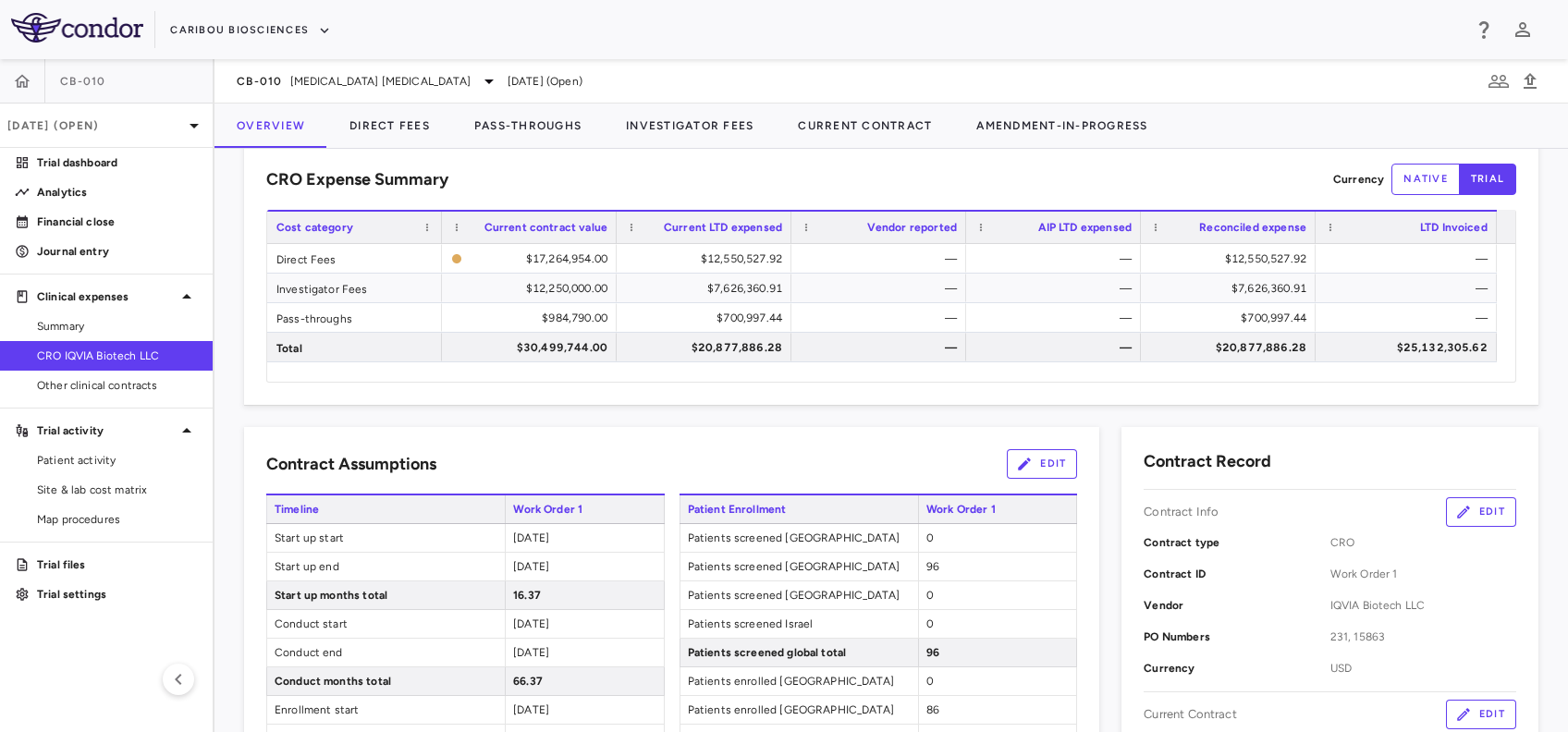 scroll, scrollTop: 0, scrollLeft: 0, axis: both 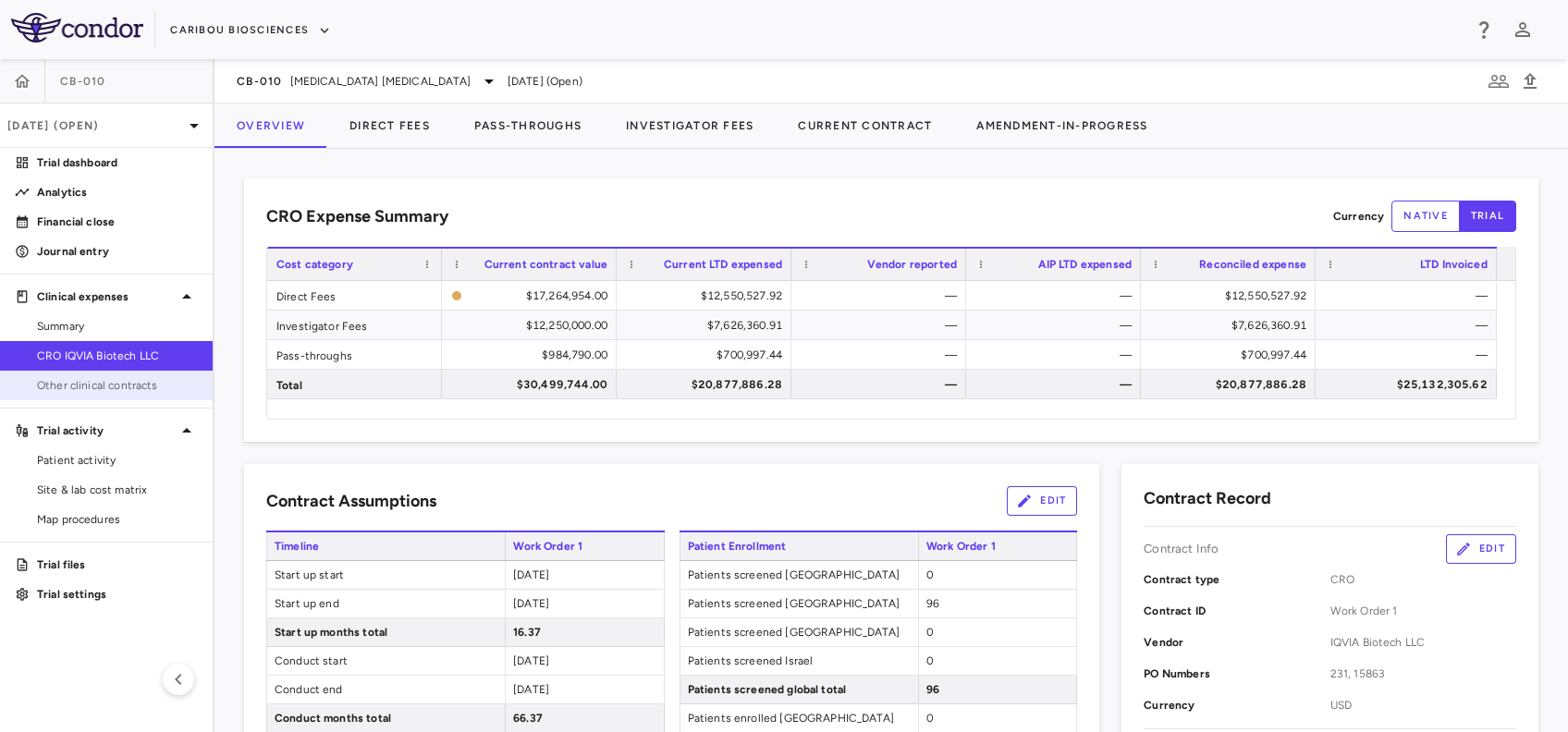 click on "Other clinical contracts" at bounding box center (117, 385) 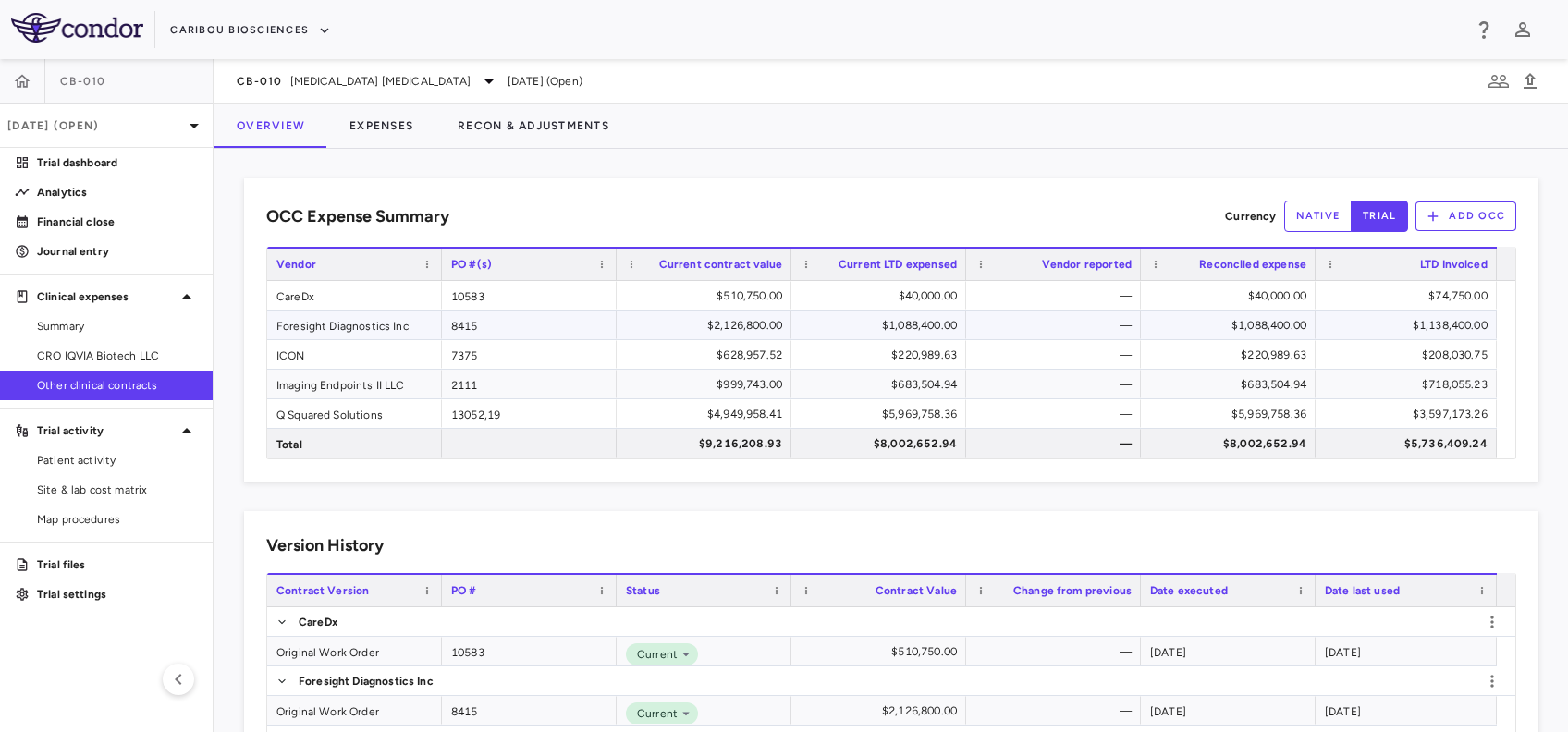 click on "8415" at bounding box center (529, 324) 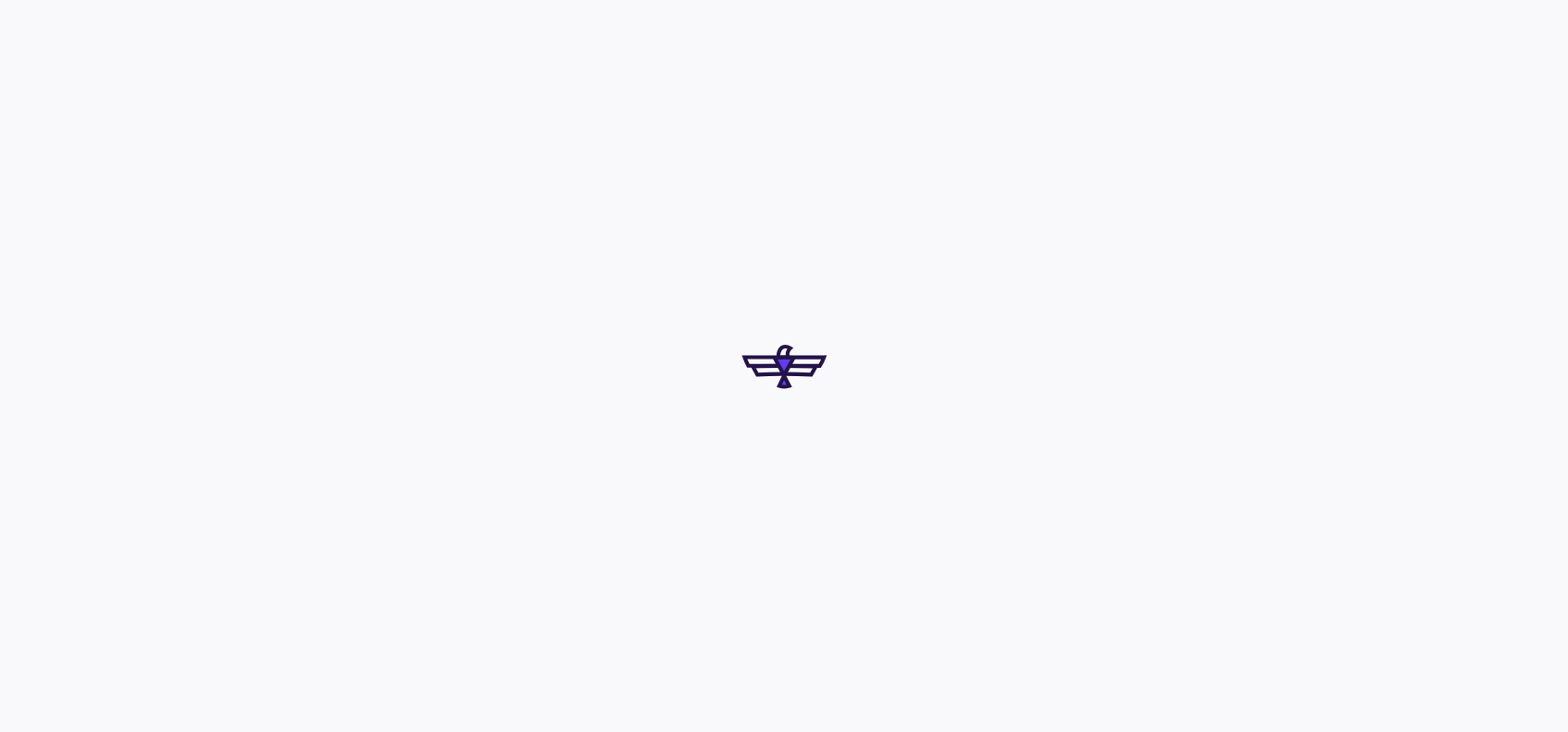scroll, scrollTop: 0, scrollLeft: 0, axis: both 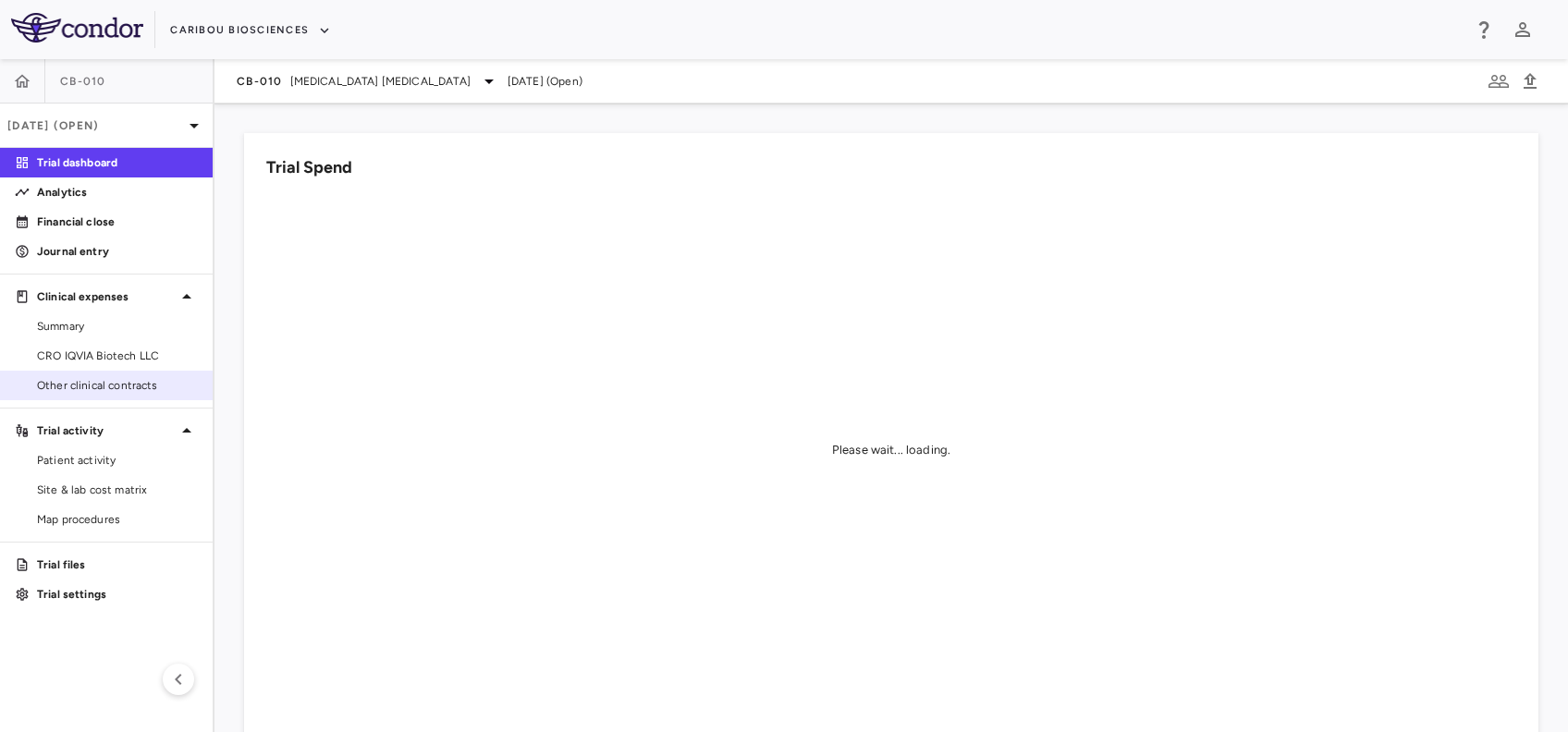 click on "Other clinical contracts" at bounding box center (117, 385) 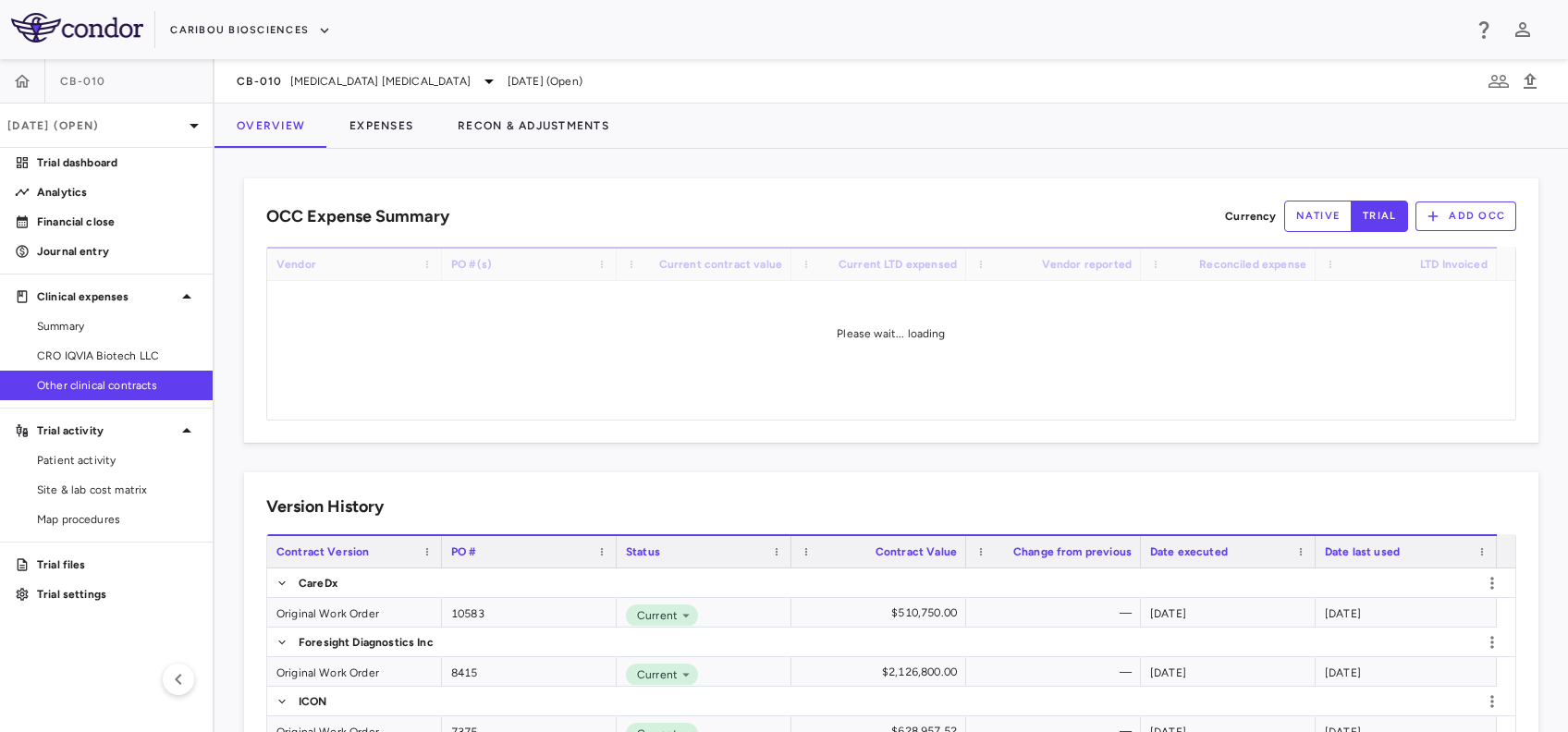 scroll, scrollTop: 123, scrollLeft: 0, axis: vertical 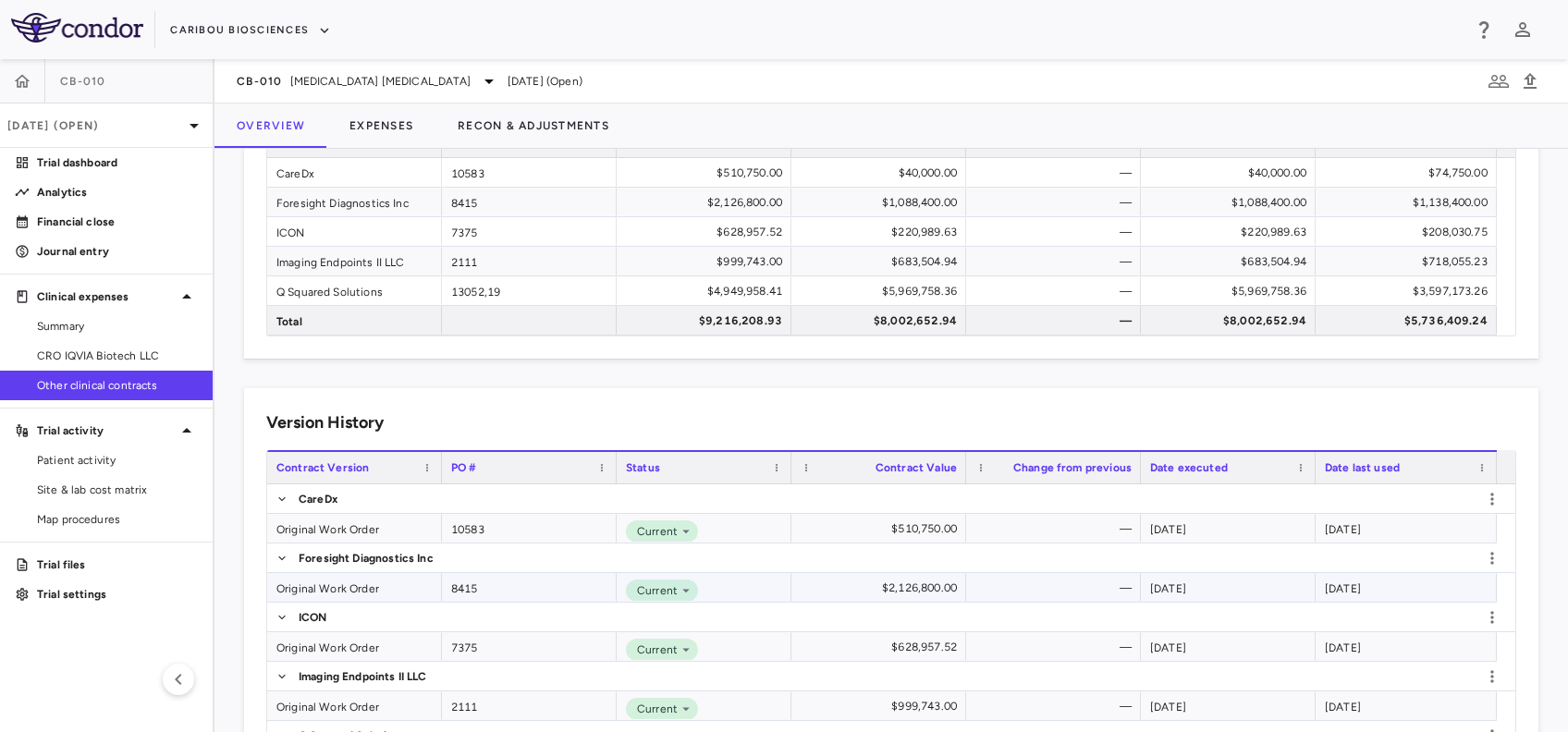 click on "Original Work Order" at bounding box center [354, 587] 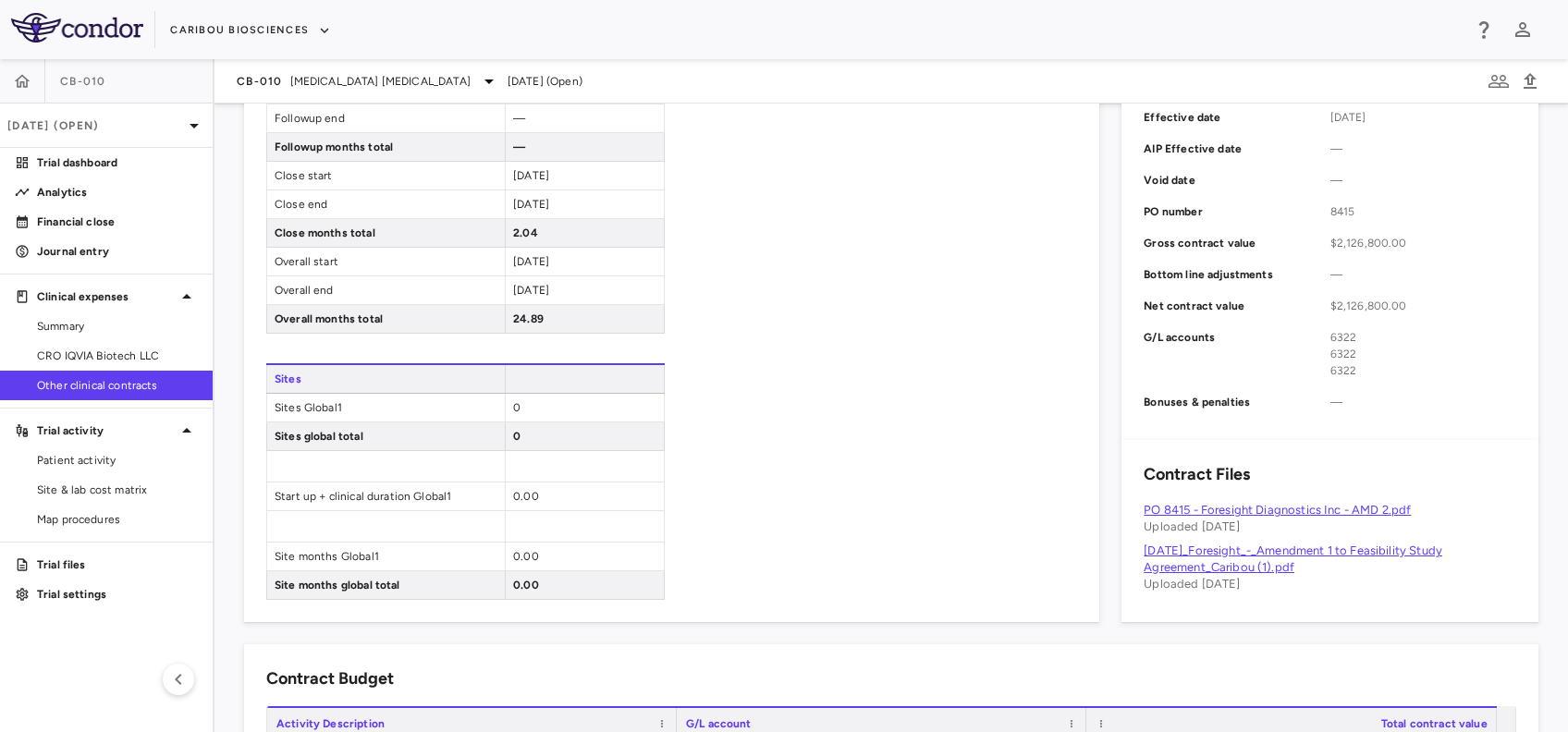 scroll, scrollTop: 616, scrollLeft: 0, axis: vertical 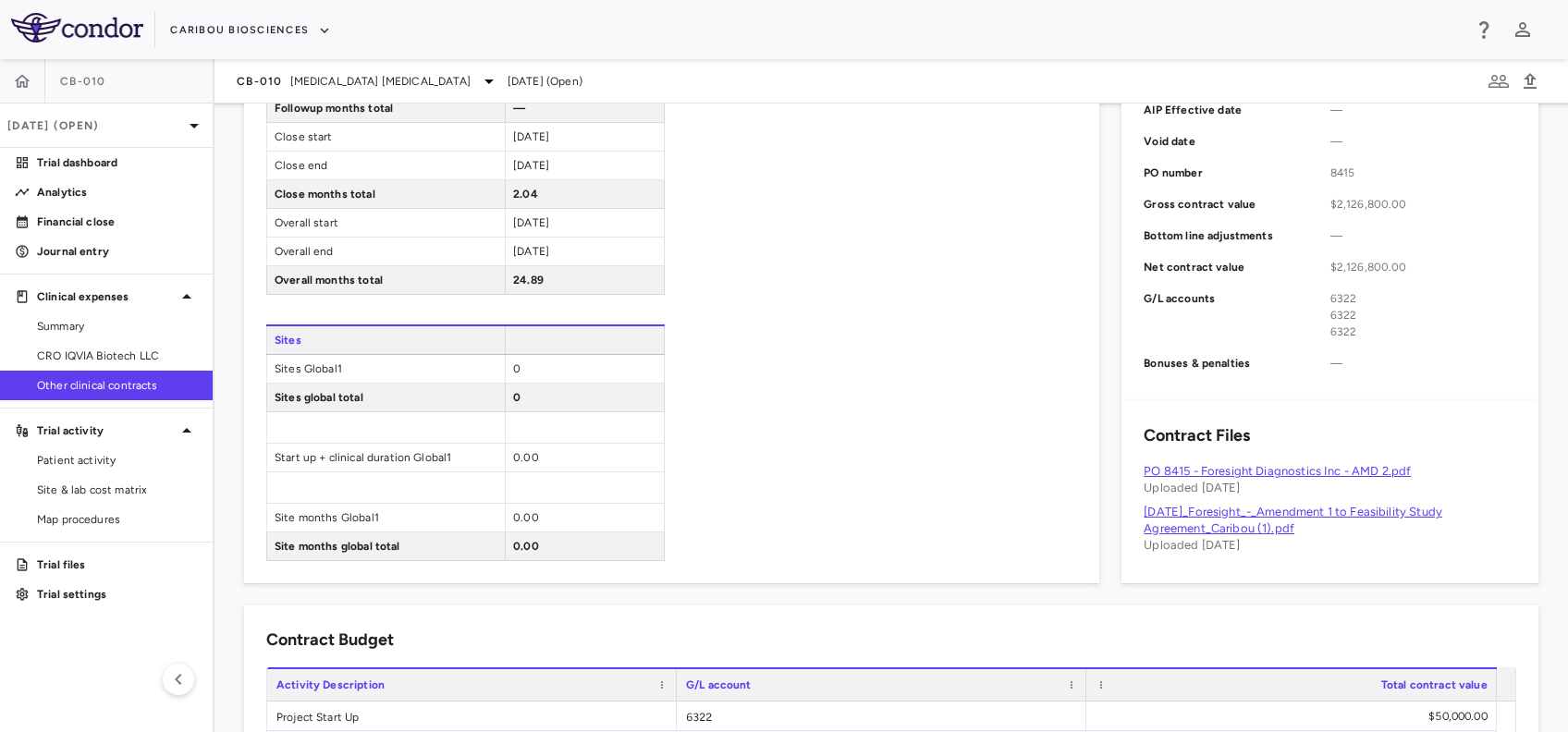 click on "PO 8415 - Foresight Diagnostics Inc - AMD 2.pdf" at bounding box center [1277, 470] 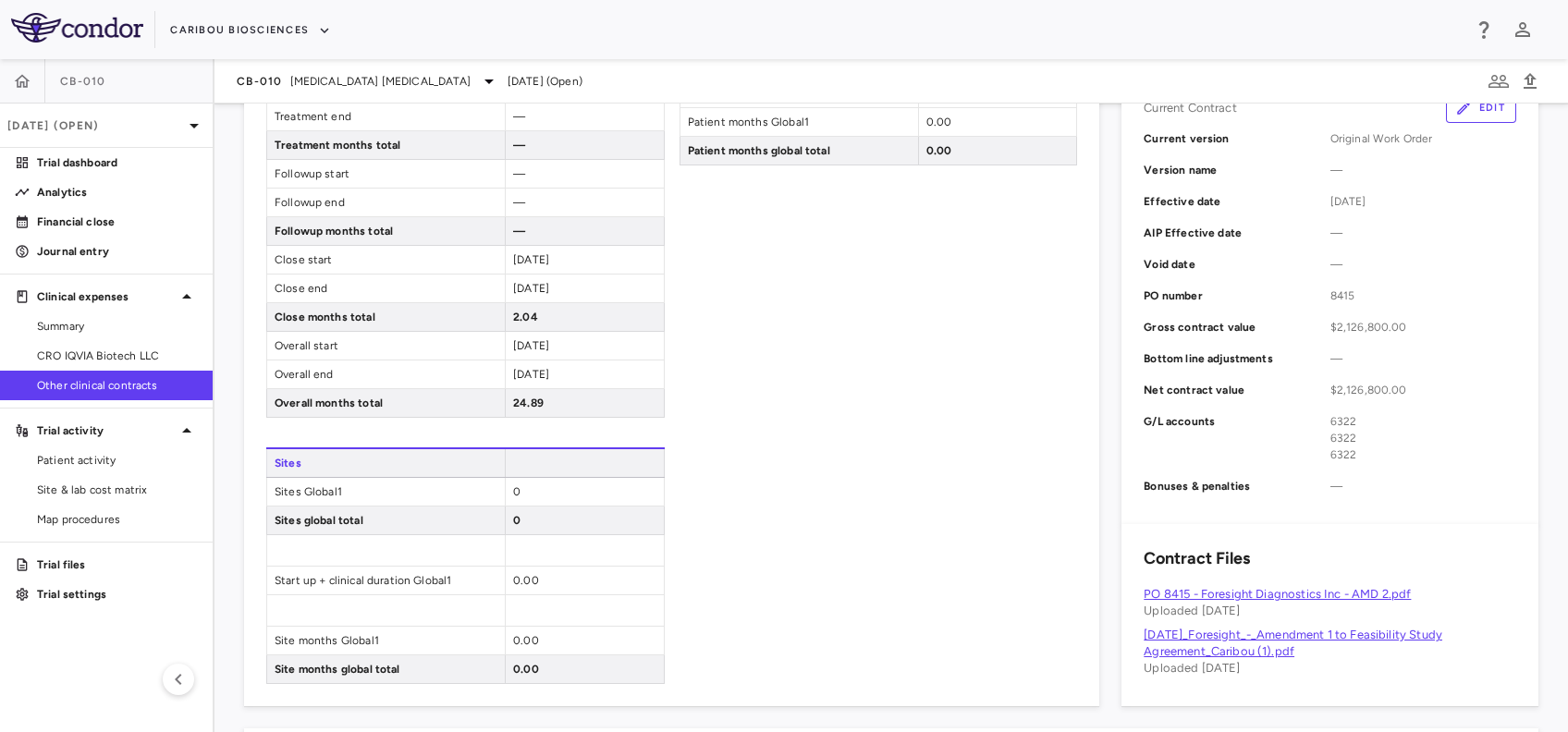 scroll, scrollTop: 776, scrollLeft: 0, axis: vertical 